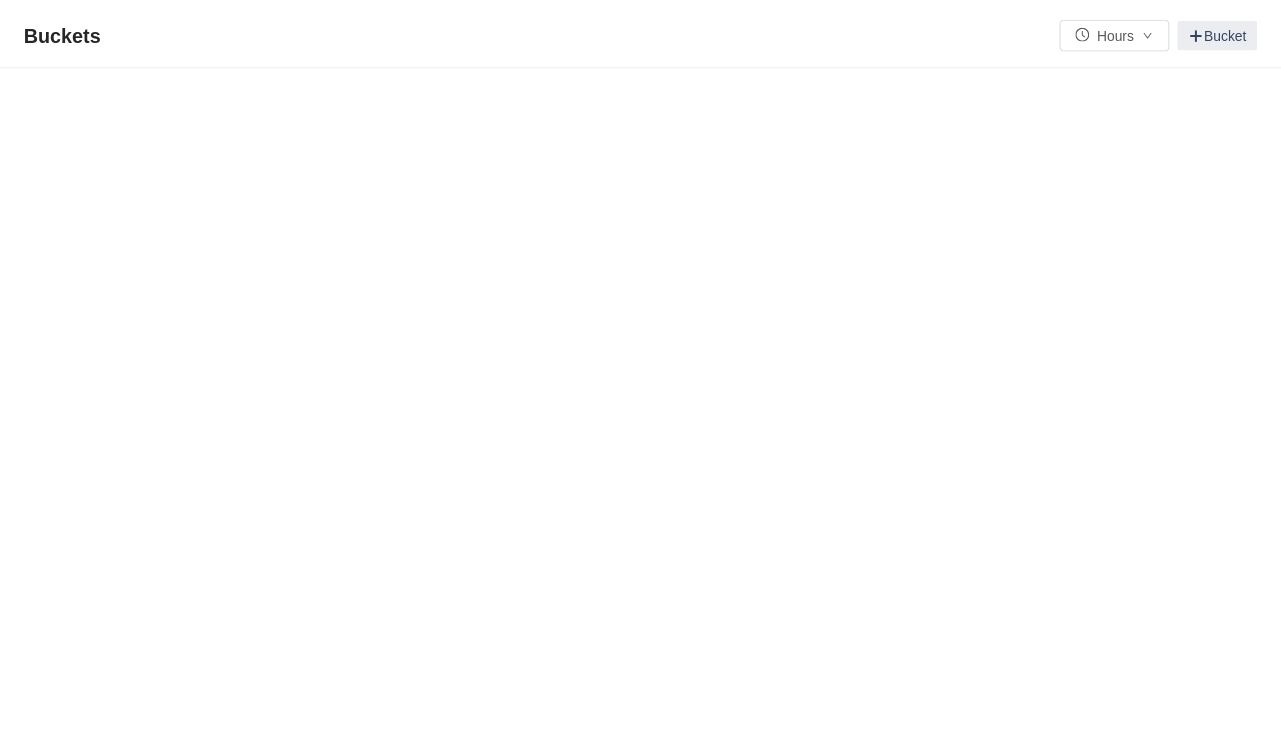 scroll, scrollTop: 0, scrollLeft: 0, axis: both 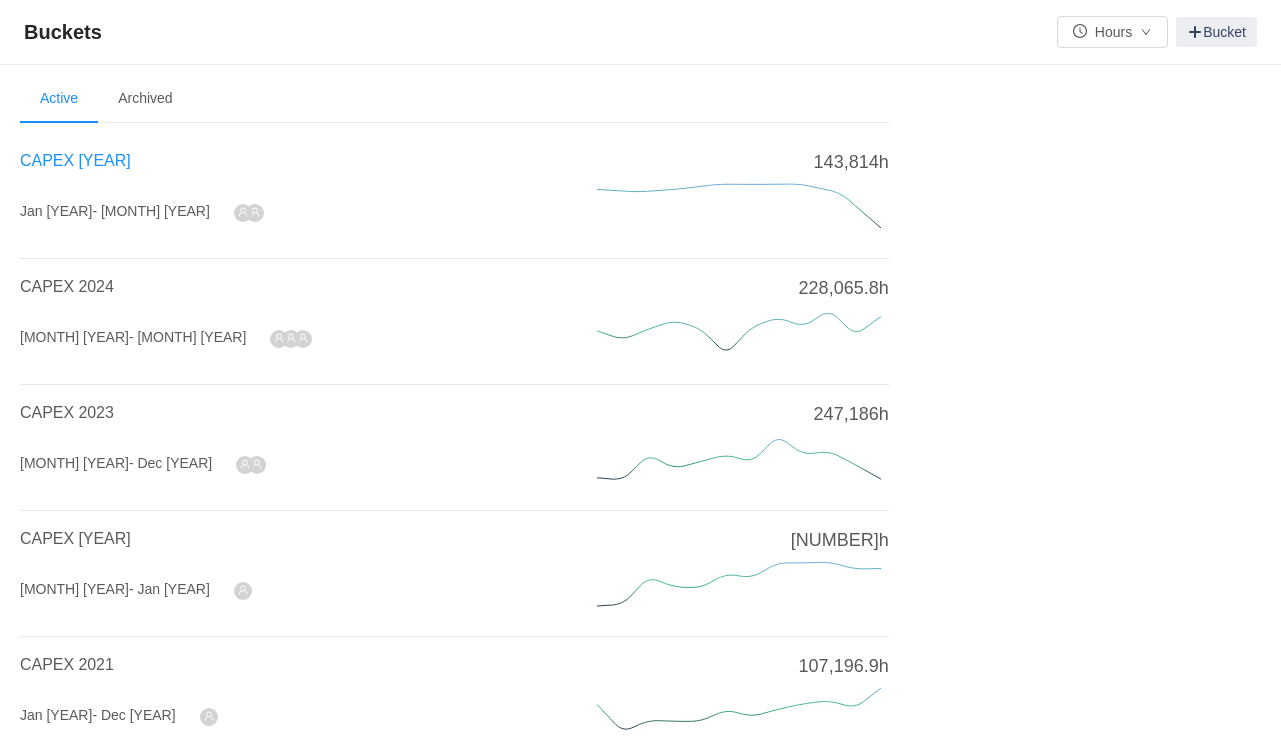 click on "CAPEX [YEAR]" at bounding box center (75, 160) 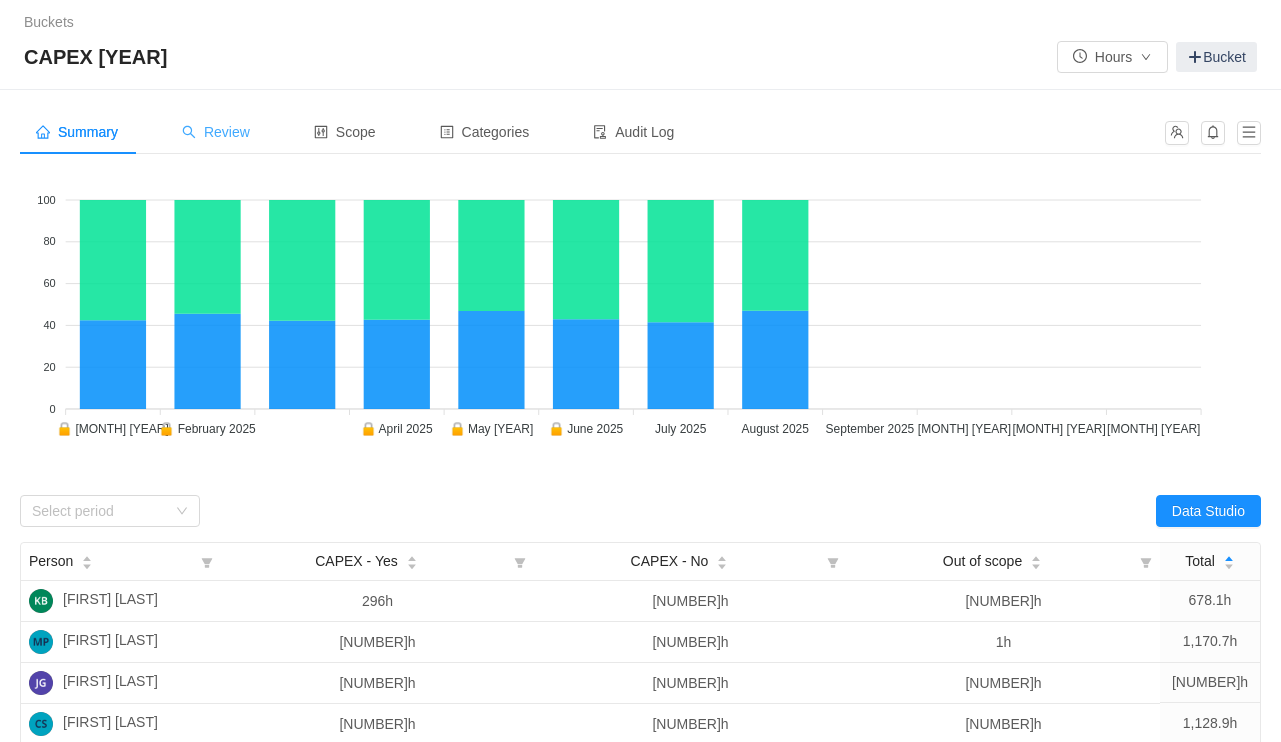 click on "Review" at bounding box center (216, 132) 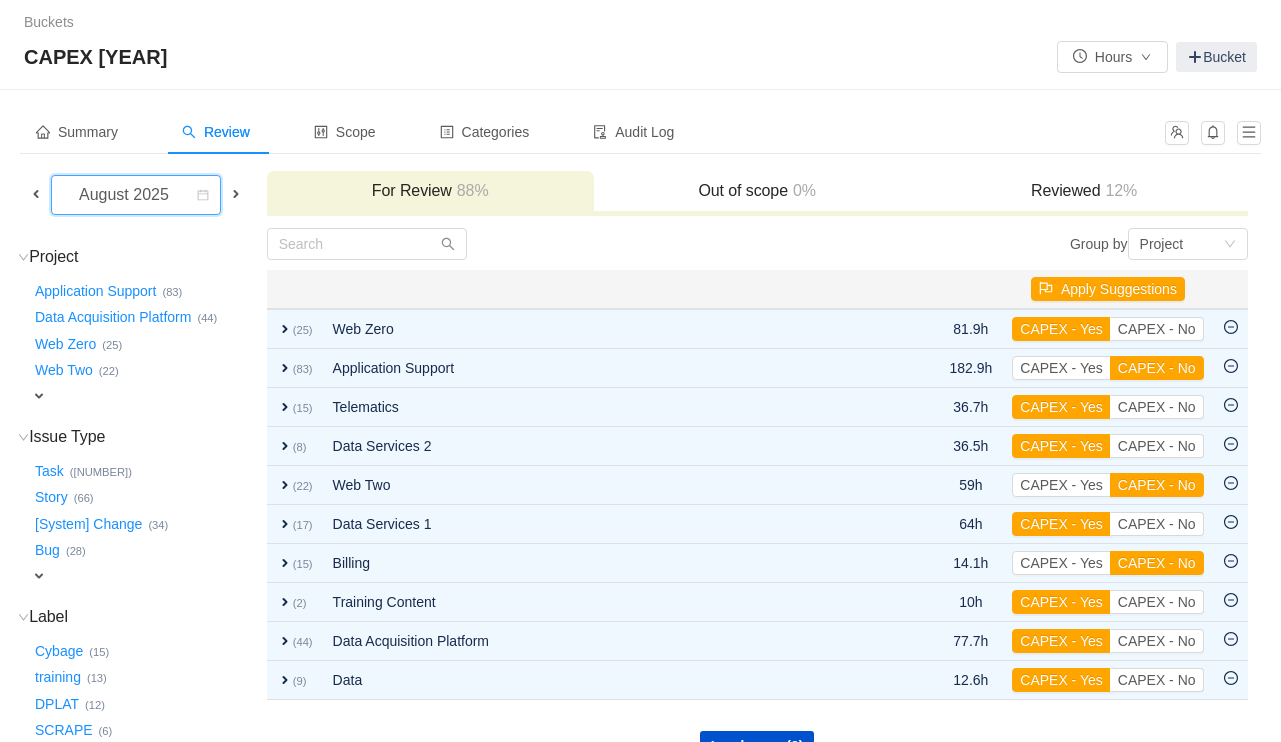 click on "August 2025" at bounding box center (126, 195) 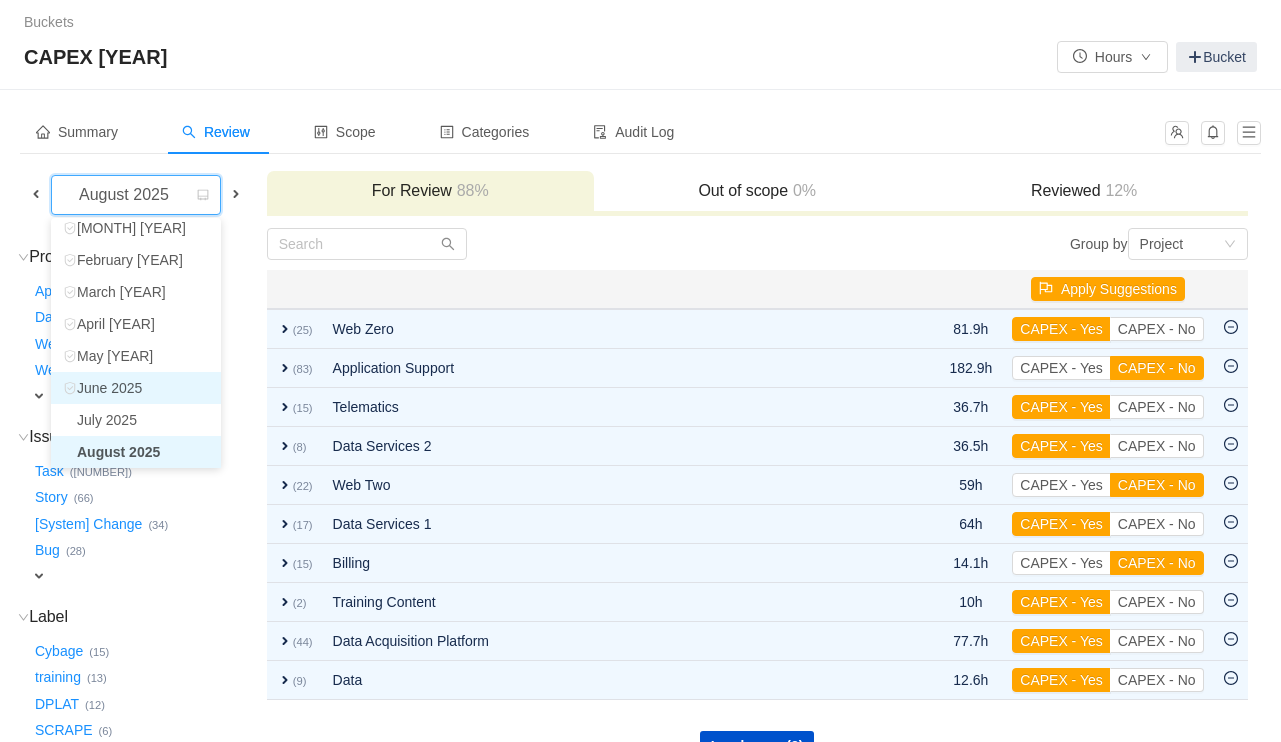 scroll, scrollTop: 4, scrollLeft: 0, axis: vertical 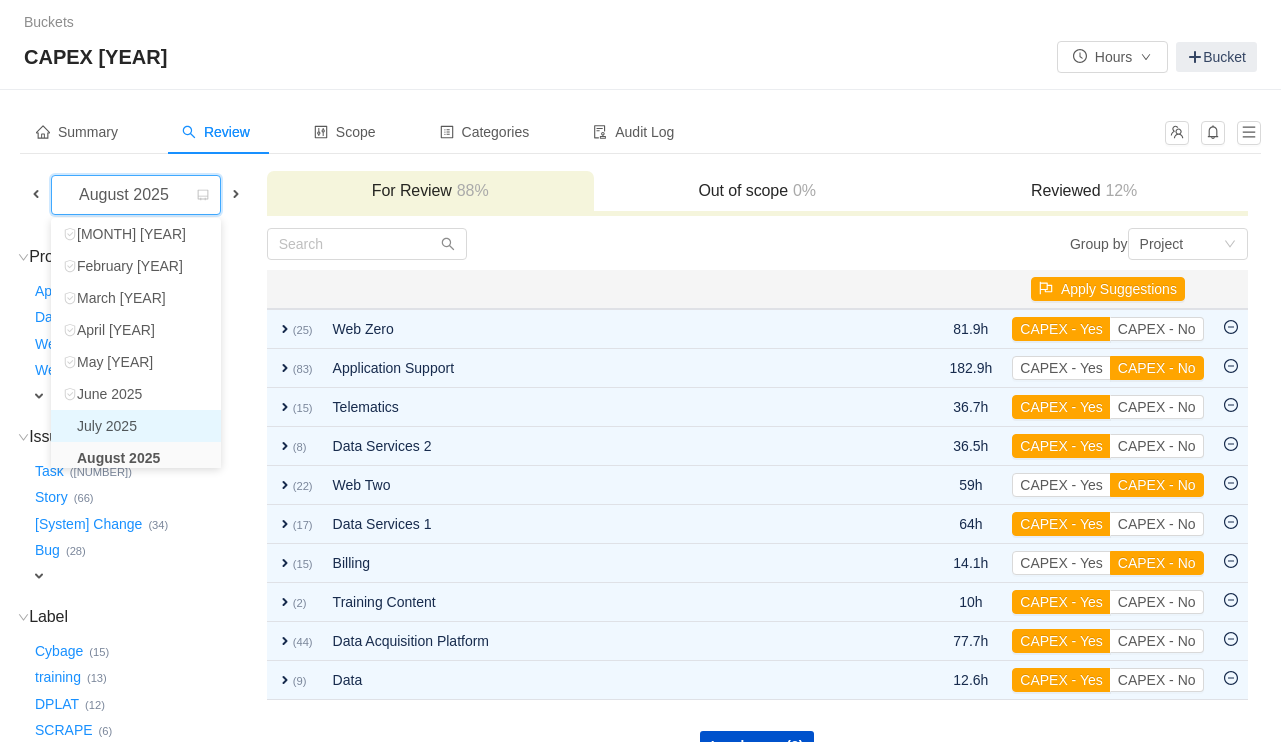 click on "July 2025" at bounding box center [136, 426] 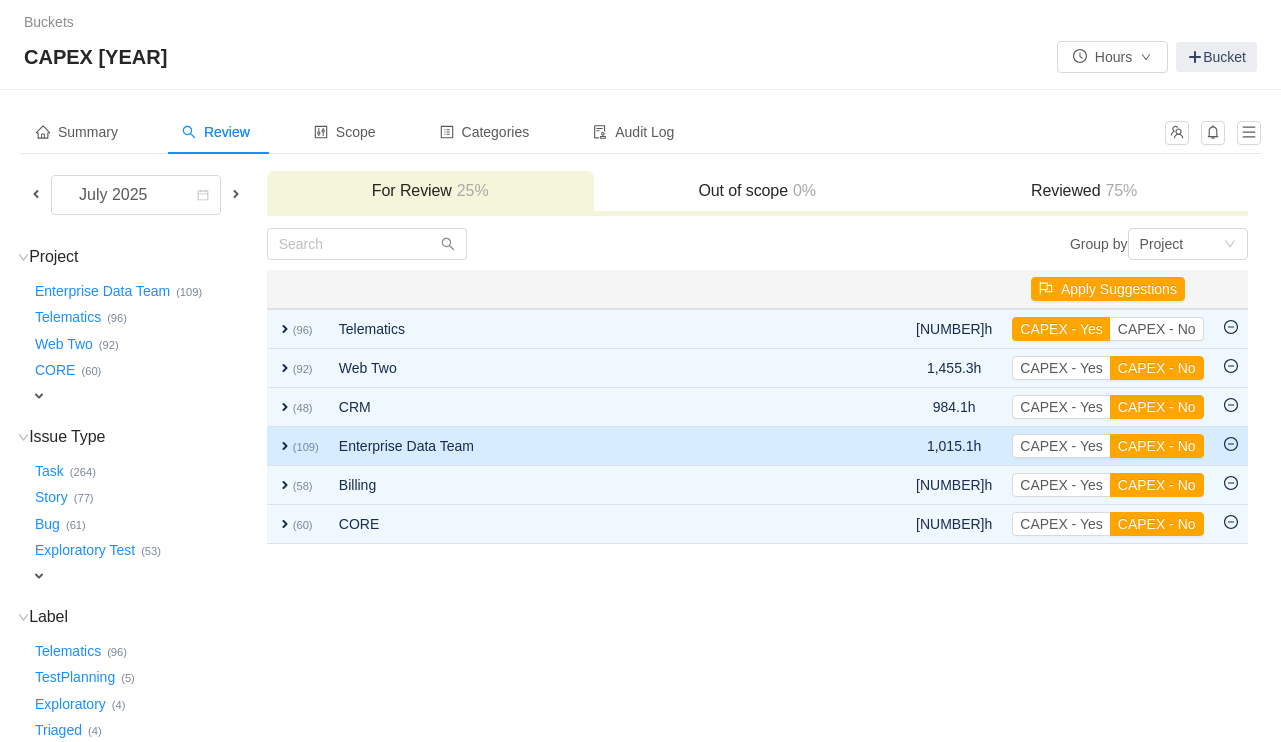 click on "expand" at bounding box center (285, 446) 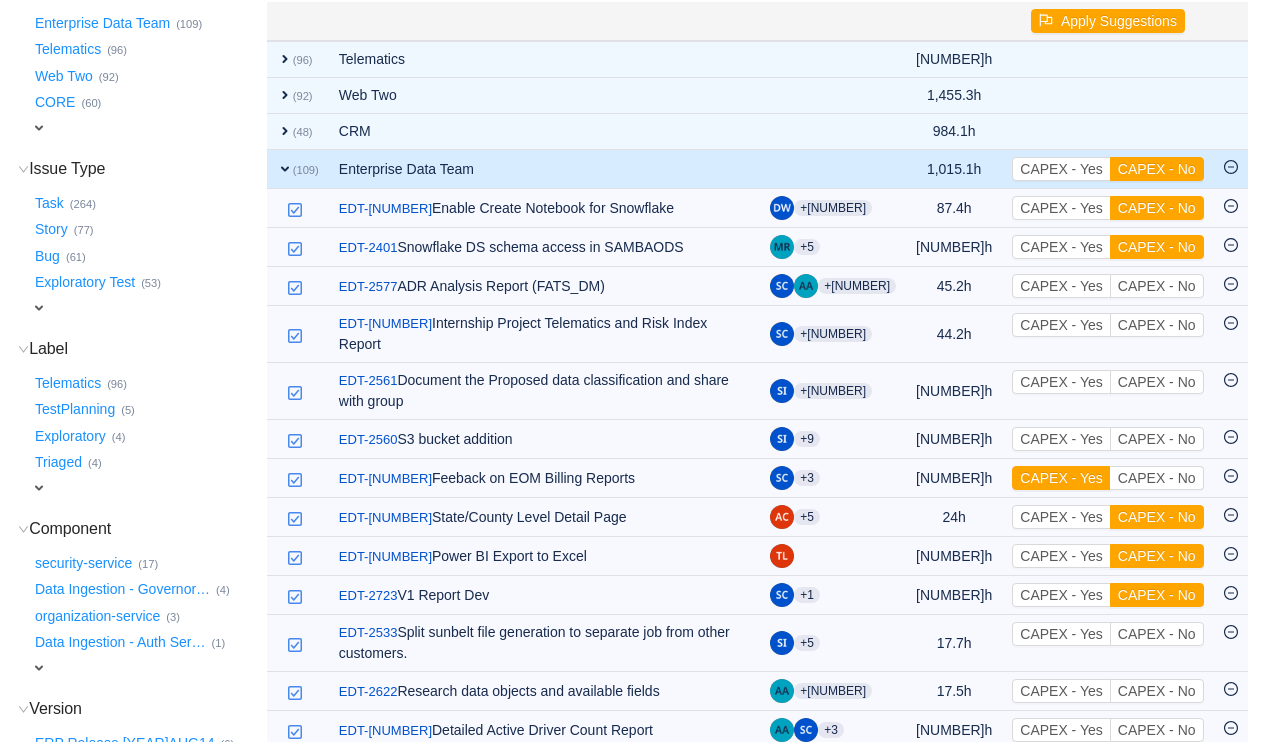 scroll, scrollTop: 268, scrollLeft: 0, axis: vertical 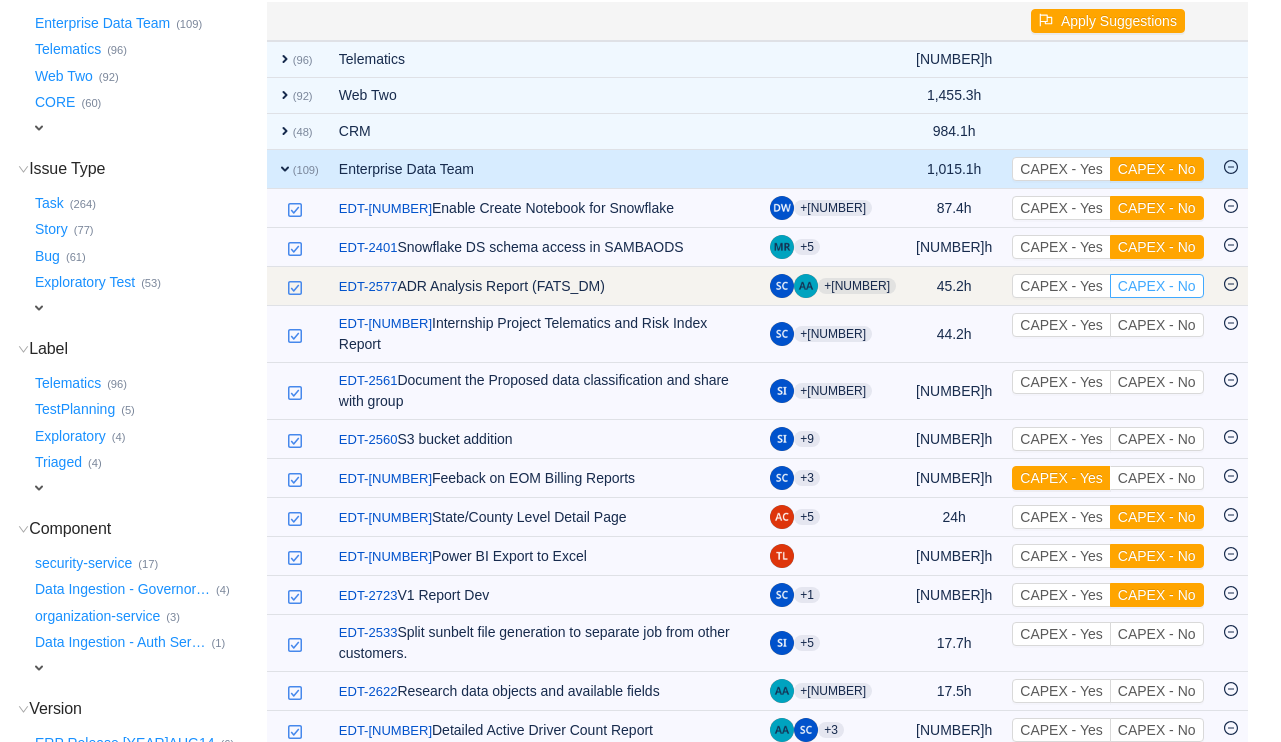 click on "CAPEX - No" at bounding box center [1157, 286] 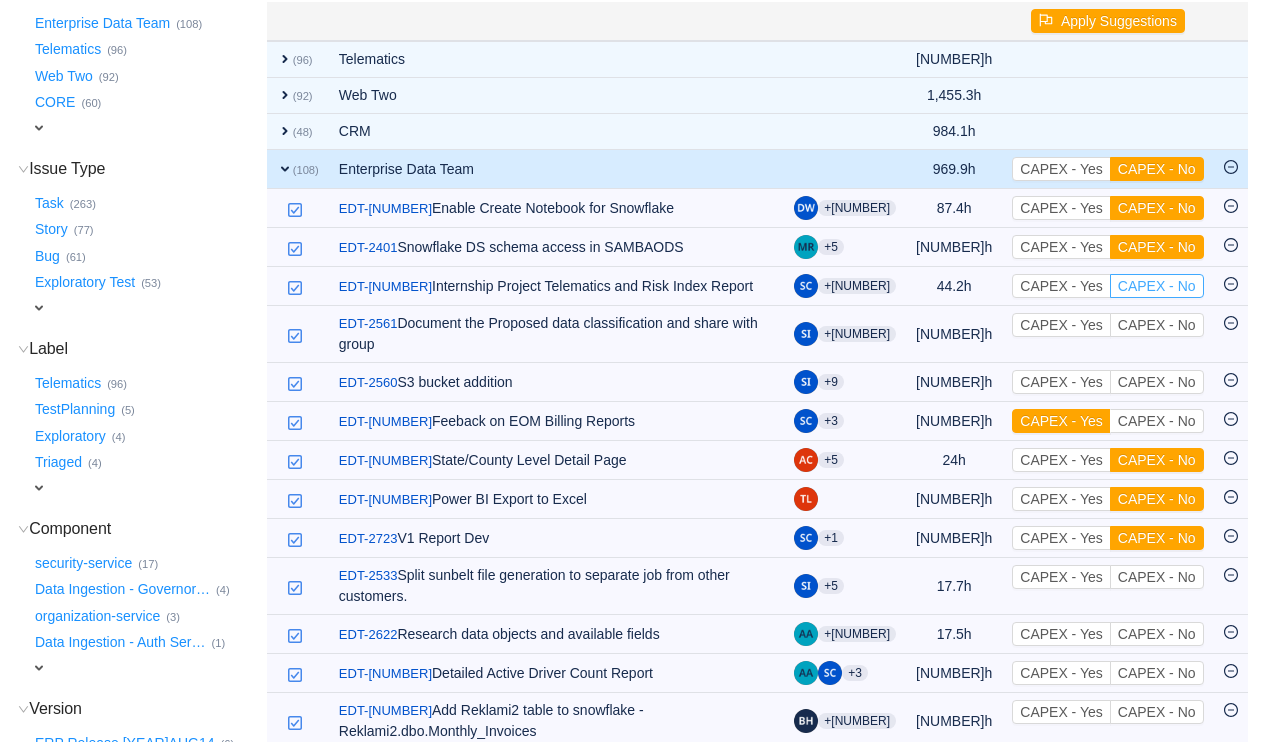 click on "CAPEX - No" at bounding box center (1157, 286) 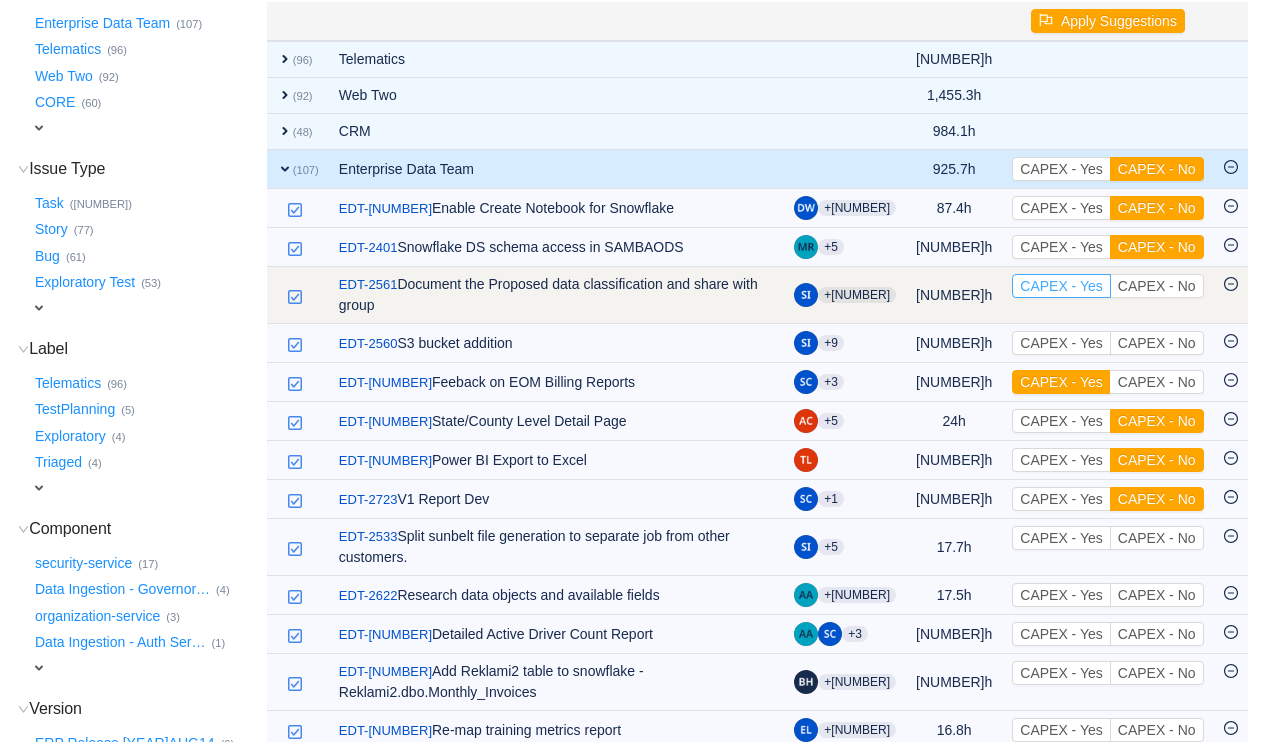 click on "CAPEX - Yes" at bounding box center (1061, 286) 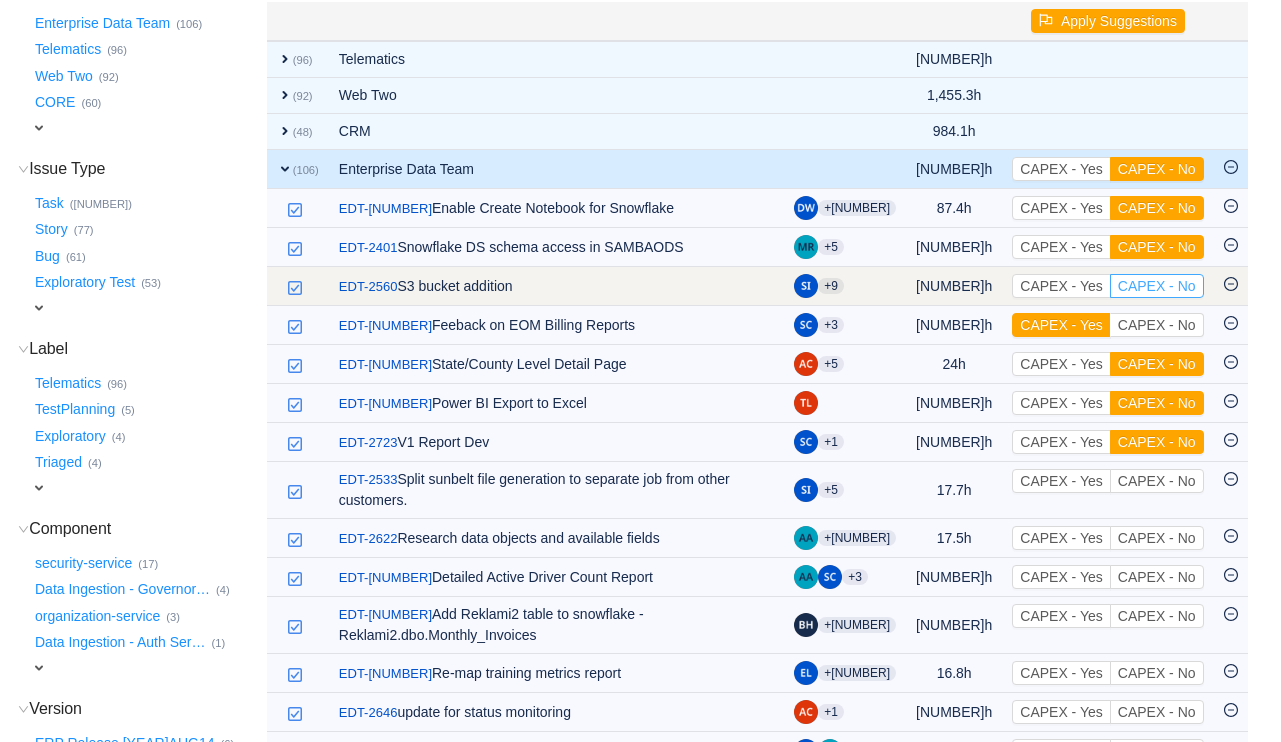 click on "CAPEX - No" at bounding box center (1157, 286) 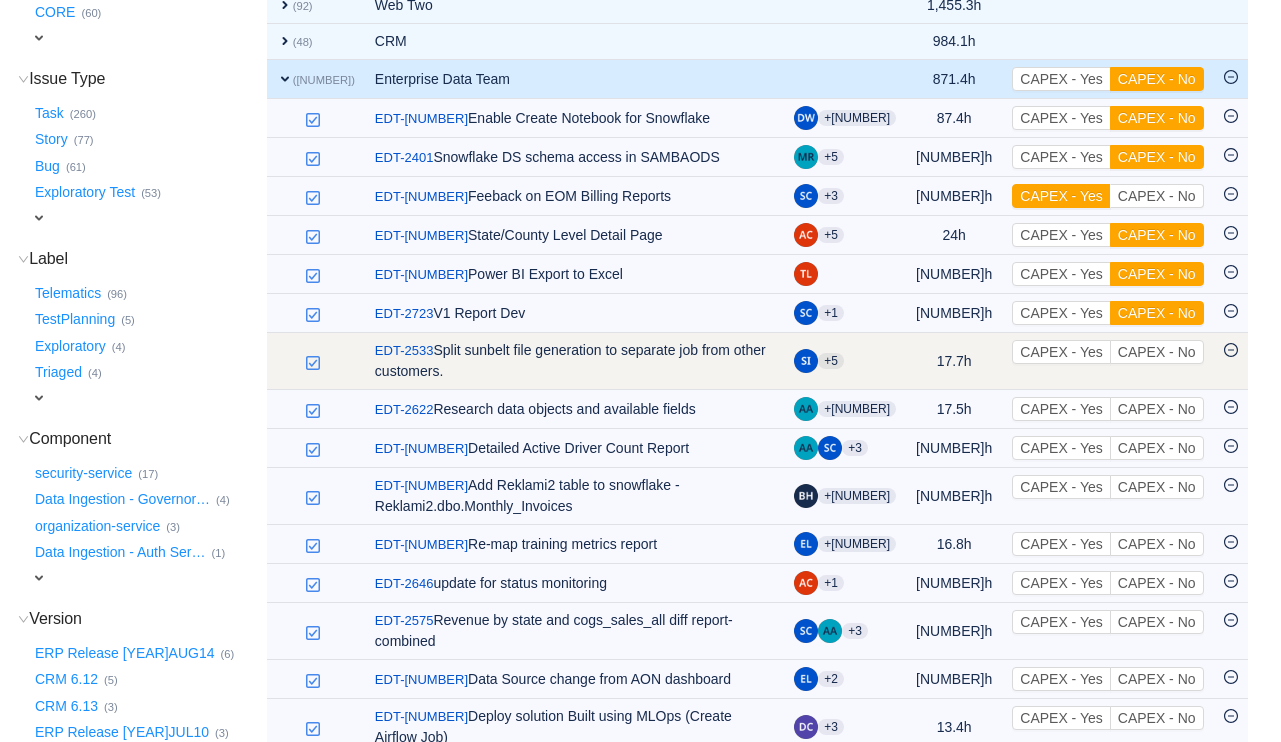 scroll, scrollTop: 368, scrollLeft: 0, axis: vertical 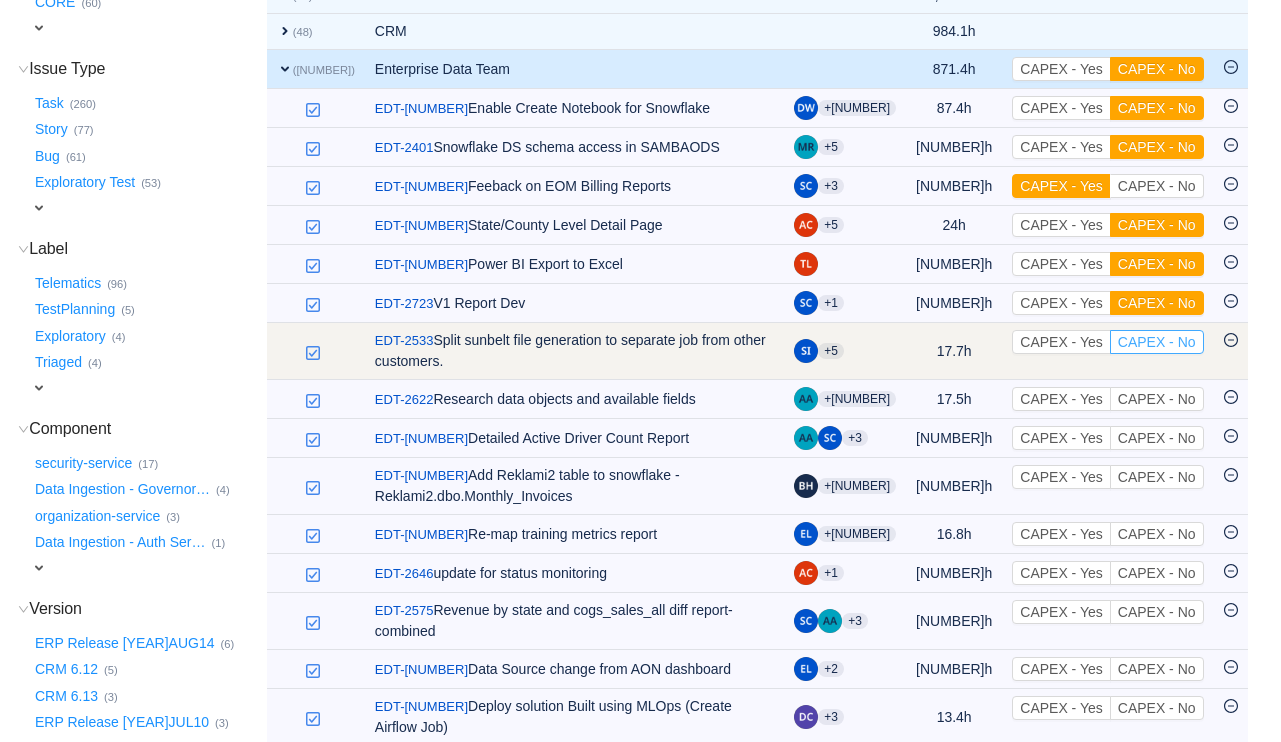 click on "CAPEX - No" at bounding box center [1157, 342] 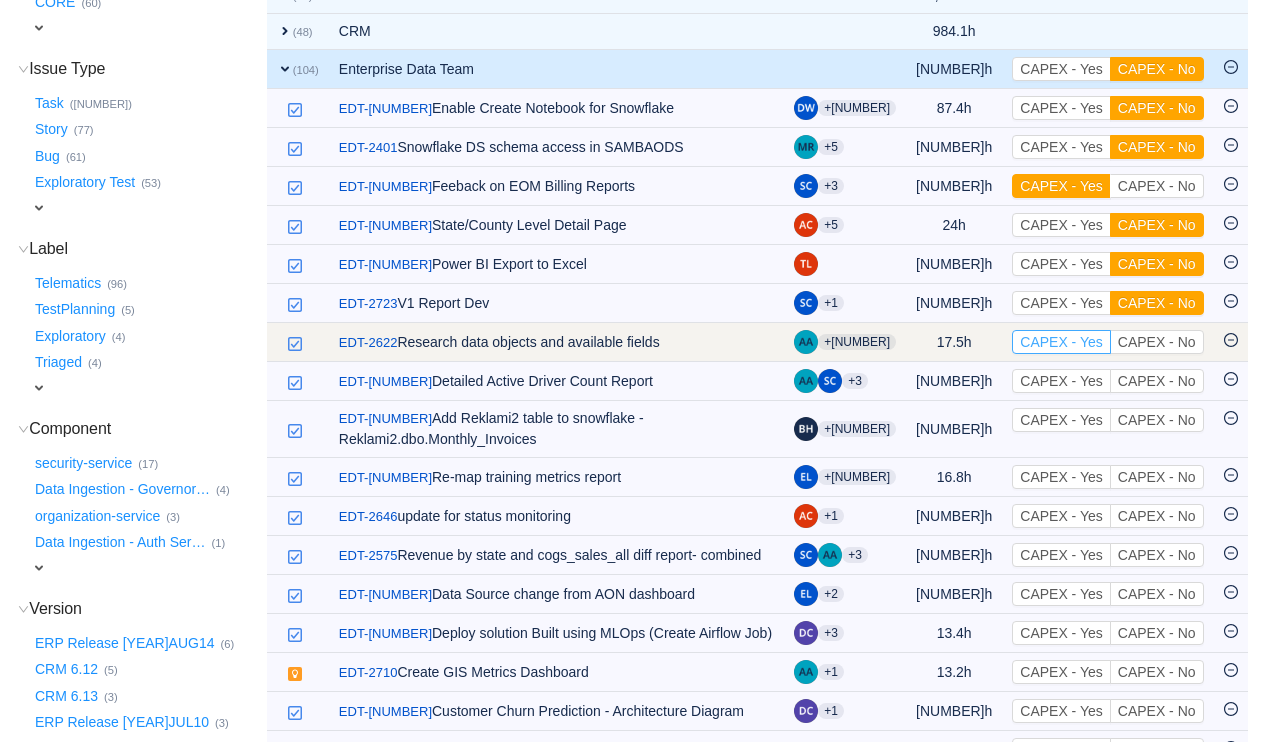 click on "CAPEX - Yes" at bounding box center [1061, 342] 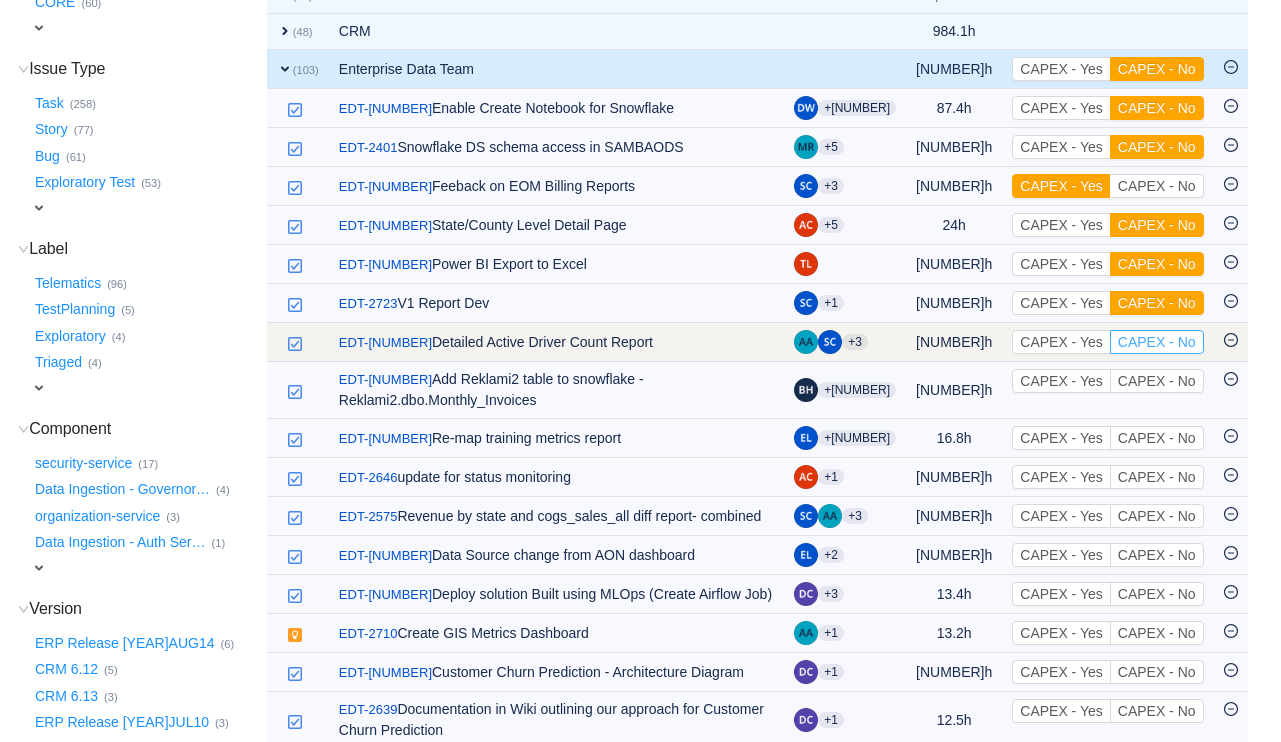 click on "CAPEX - No" at bounding box center (1157, 342) 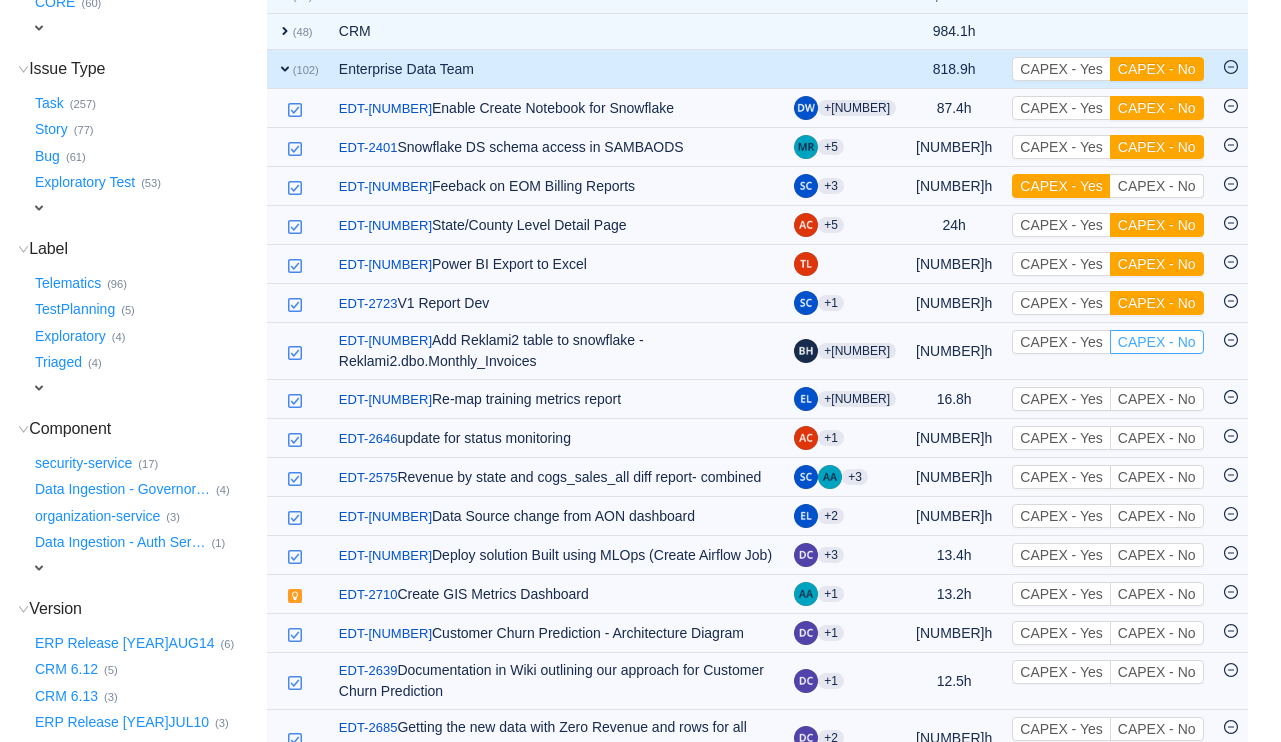 click on "CAPEX - No" at bounding box center (1157, 342) 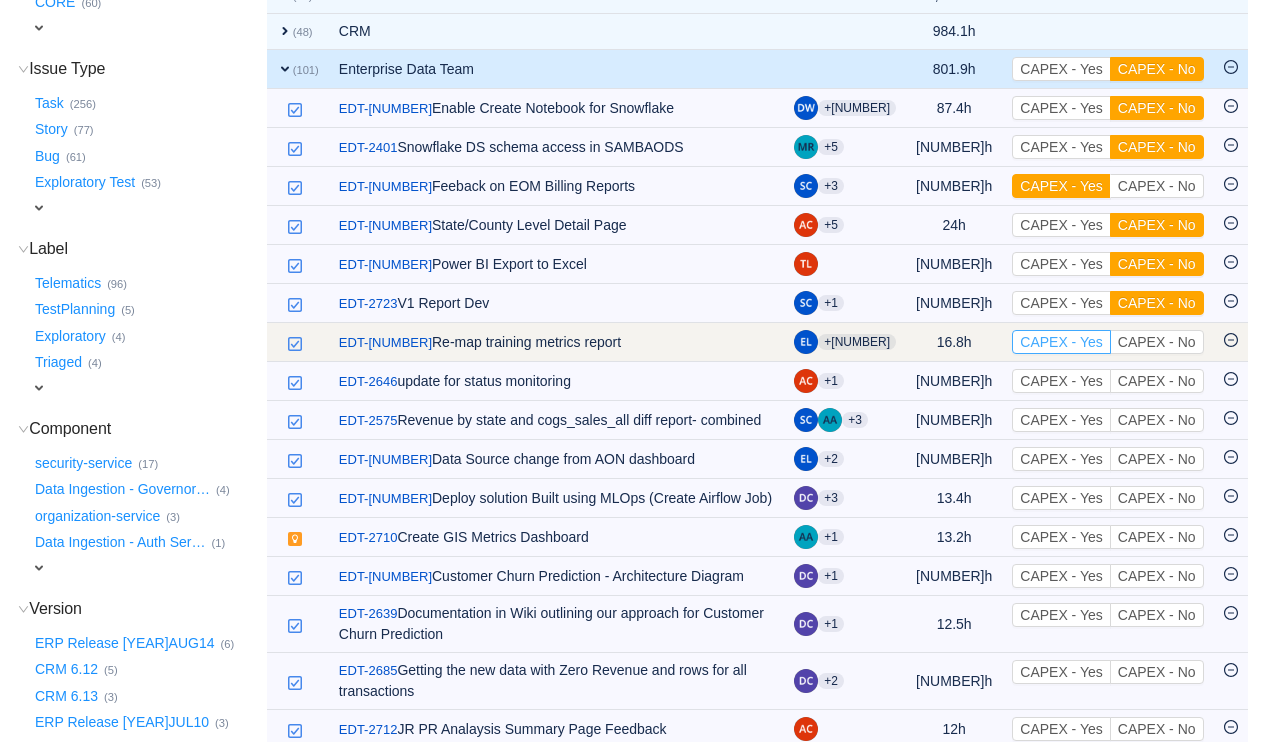 click on "CAPEX - Yes" at bounding box center (1061, 342) 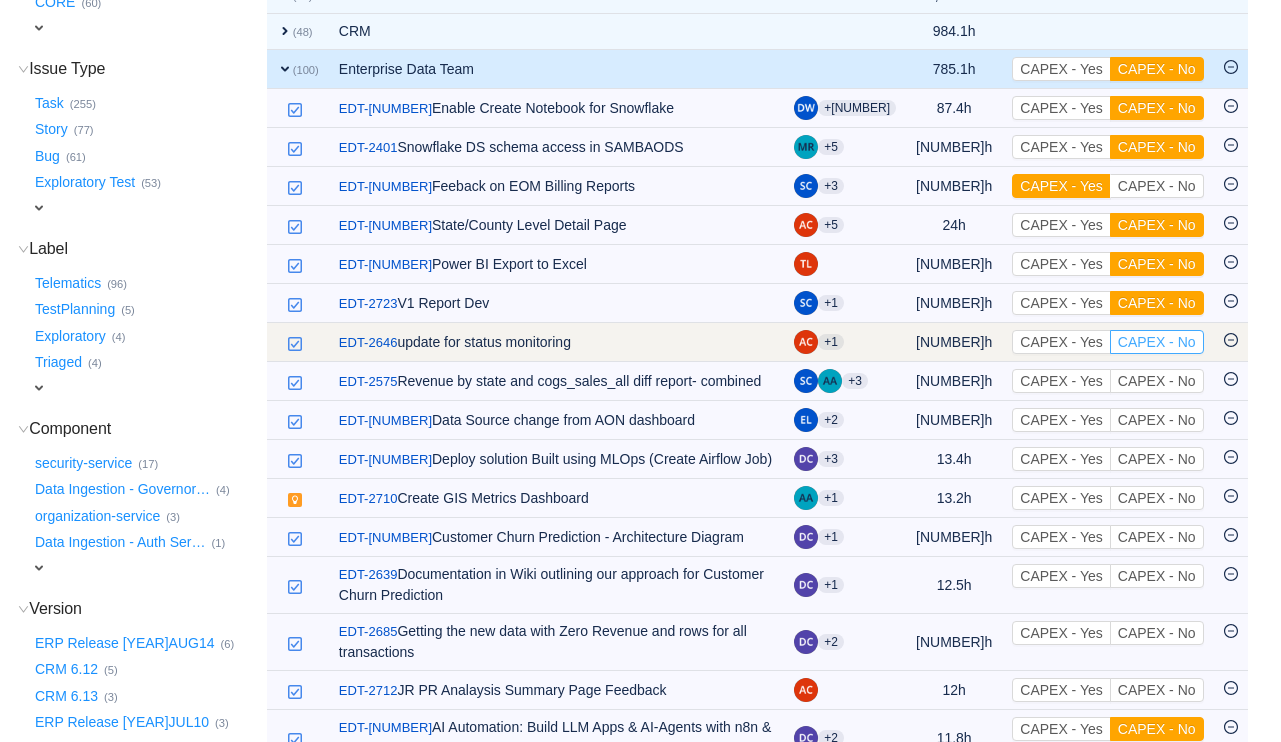 click on "CAPEX - No" at bounding box center (1157, 342) 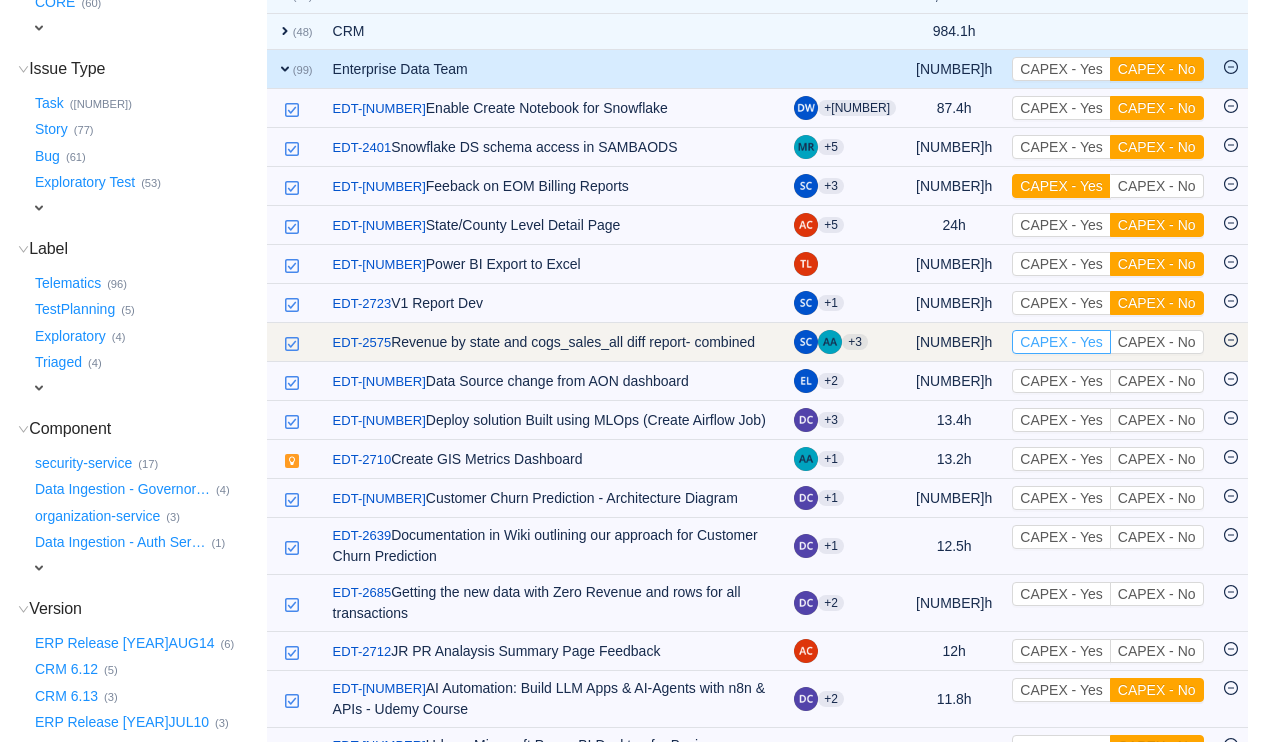 click on "CAPEX - Yes" at bounding box center (1061, 342) 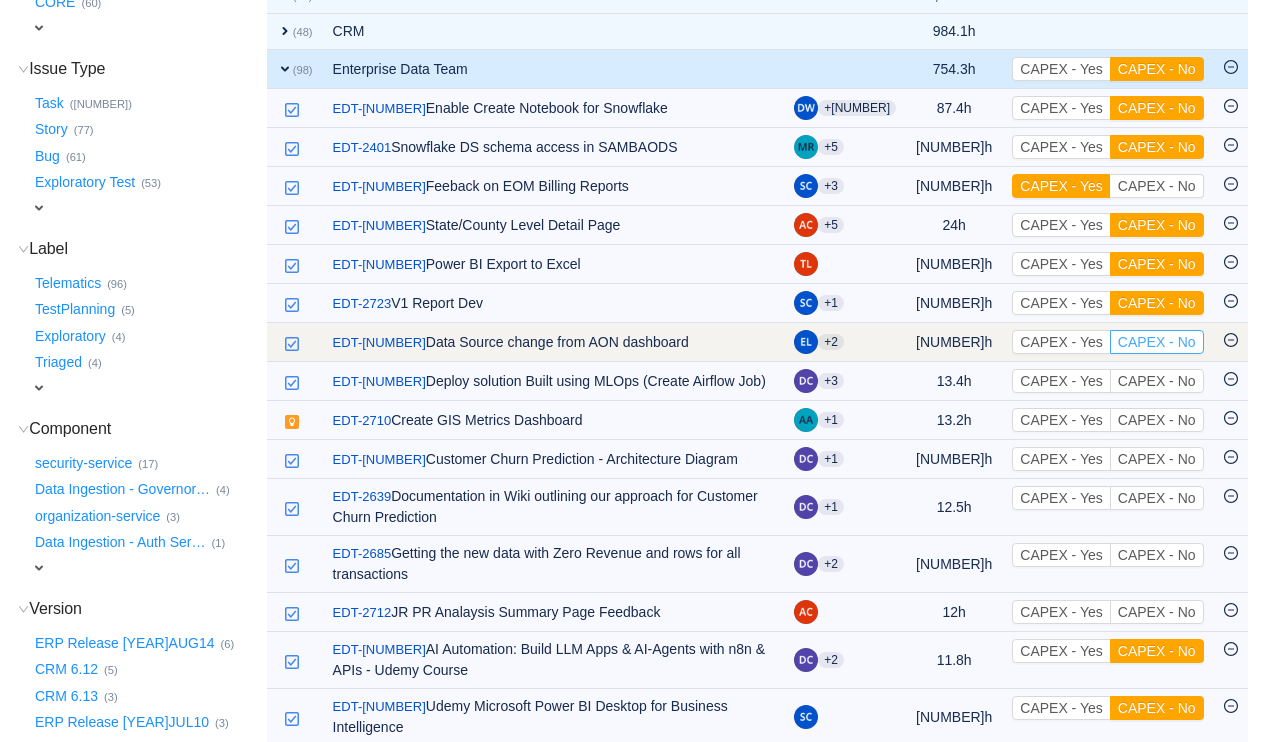 click on "CAPEX - No" at bounding box center (1157, 342) 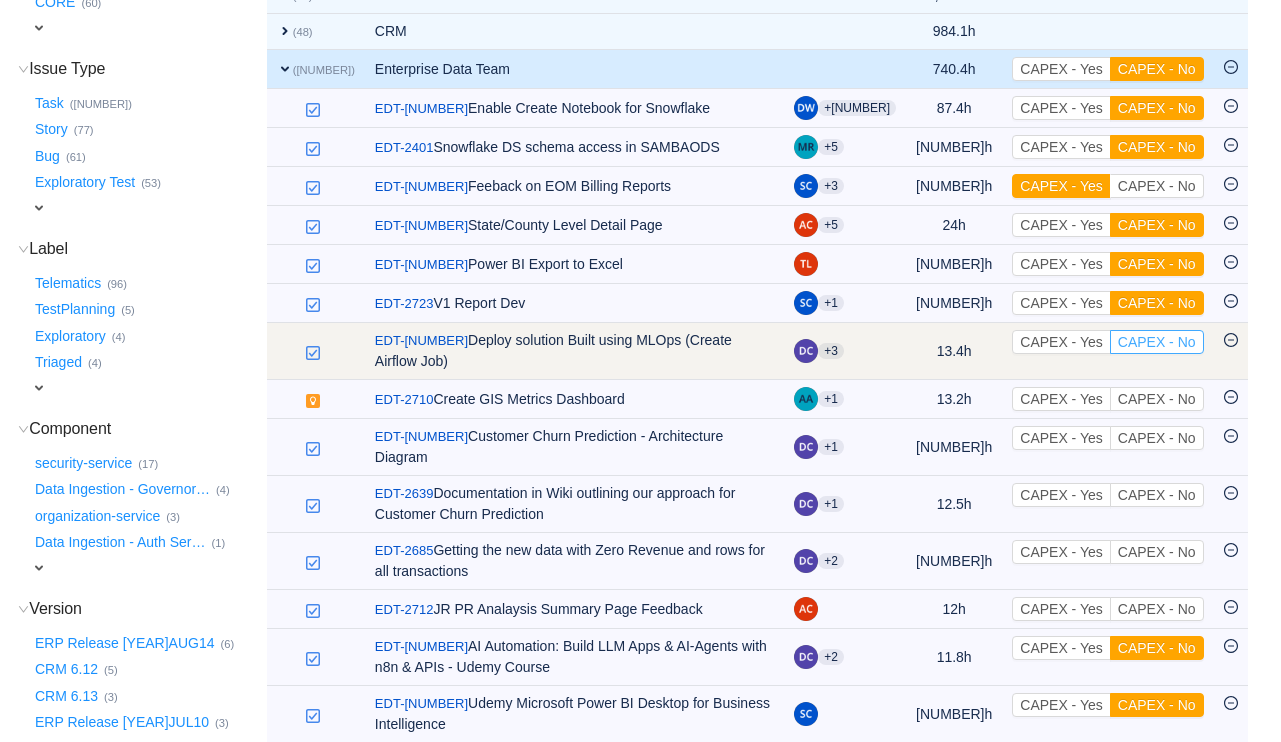 click on "CAPEX - No" at bounding box center (1157, 342) 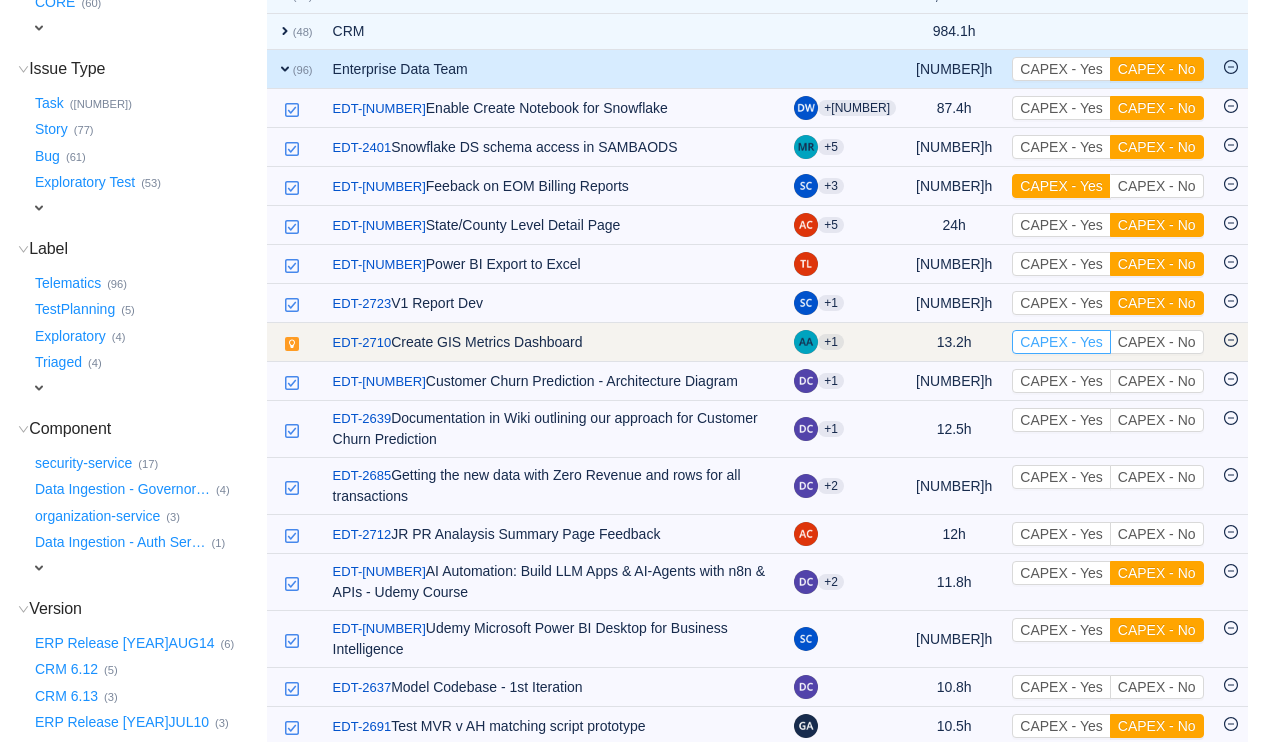 click on "CAPEX - Yes" at bounding box center (1061, 342) 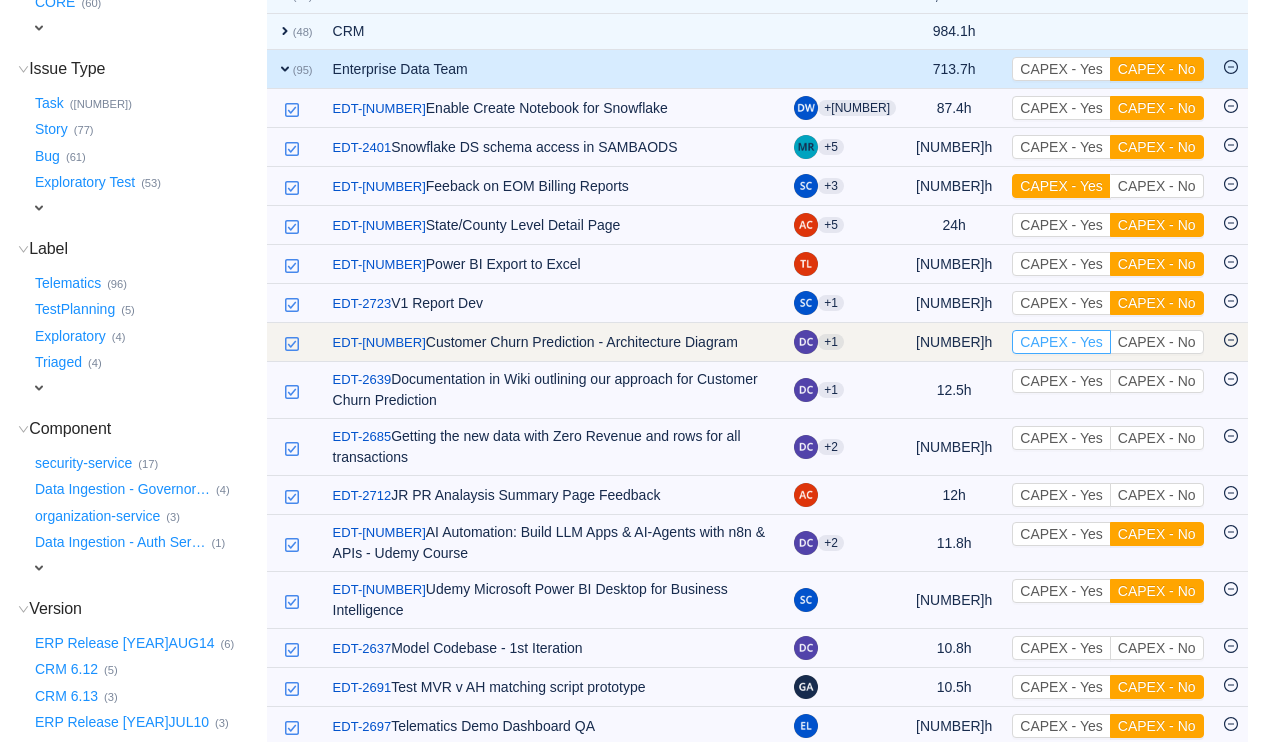 click on "CAPEX - Yes" at bounding box center (1061, 342) 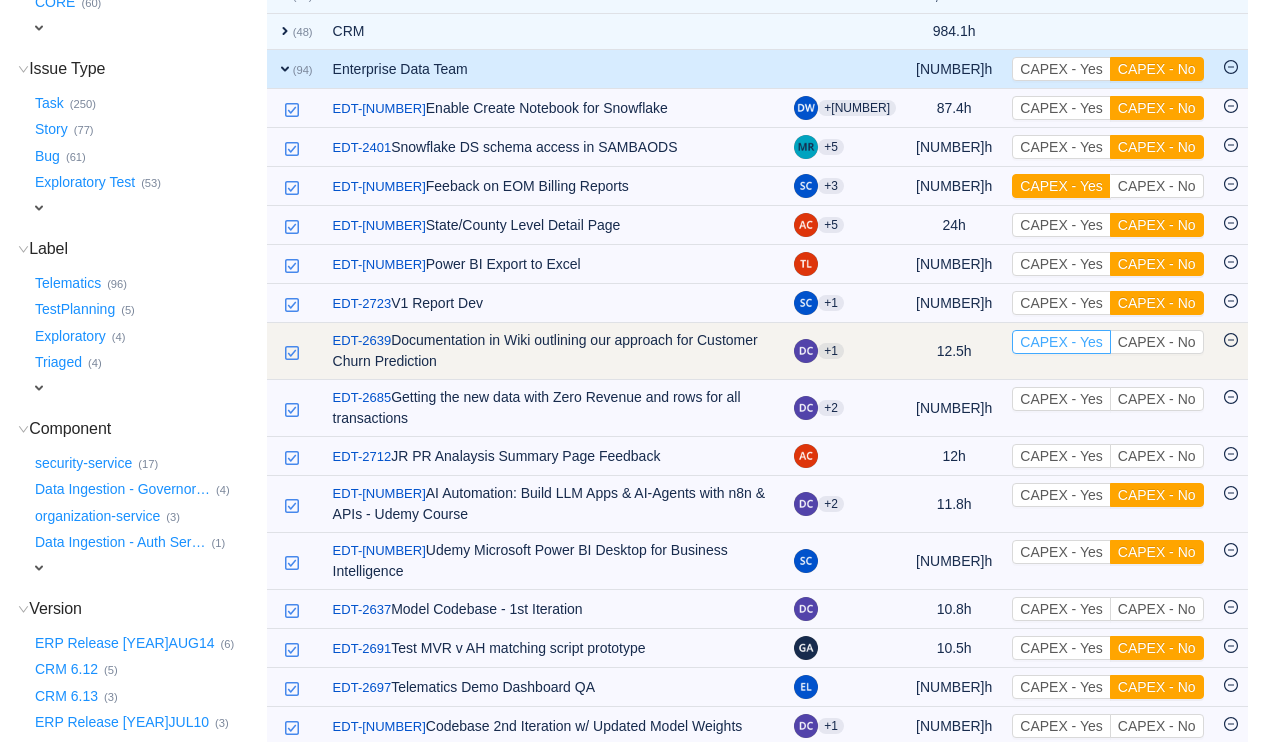 click on "CAPEX - Yes" at bounding box center [1061, 342] 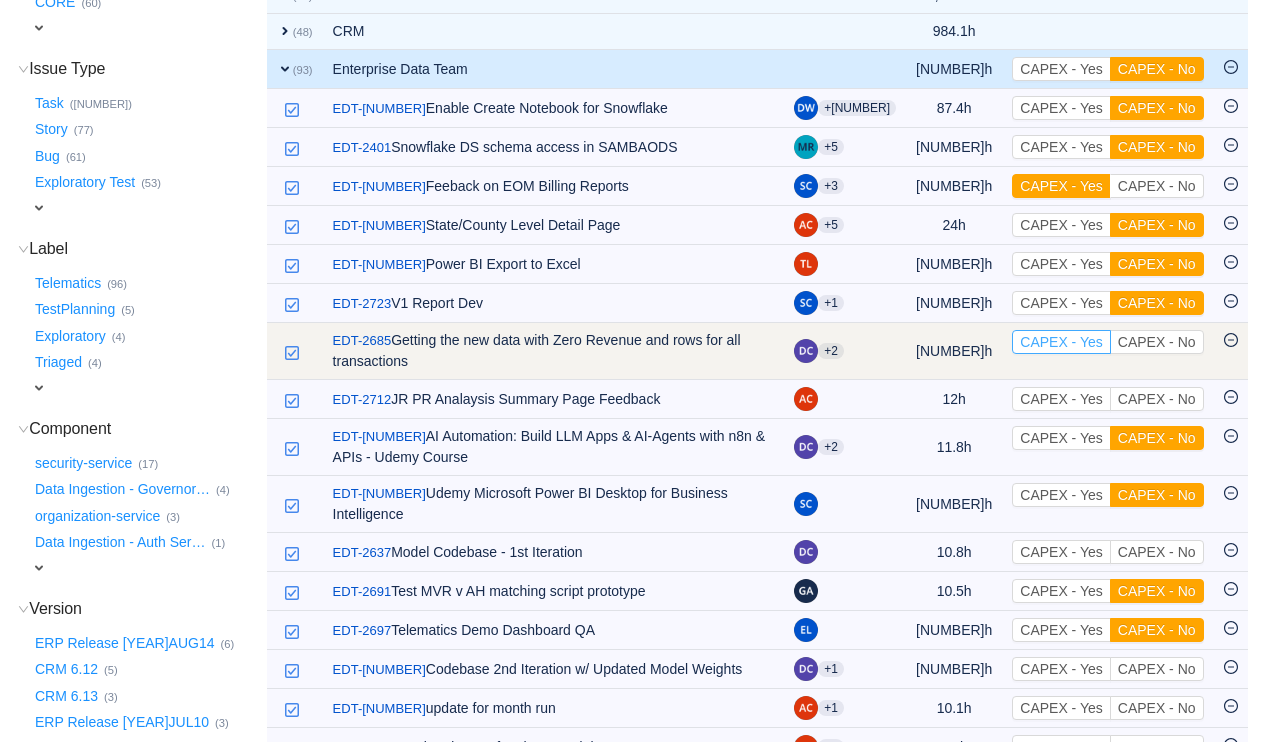 click on "CAPEX - Yes" at bounding box center (1061, 342) 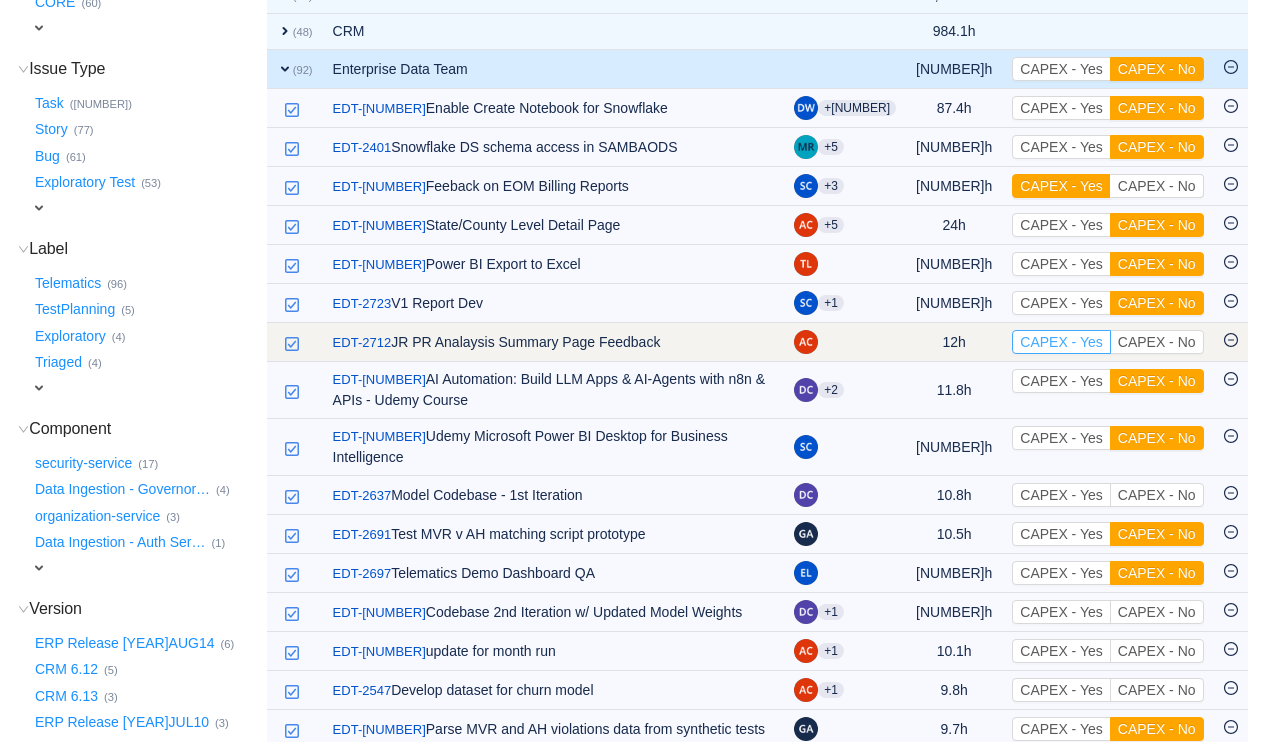 click on "CAPEX - Yes" at bounding box center [1061, 342] 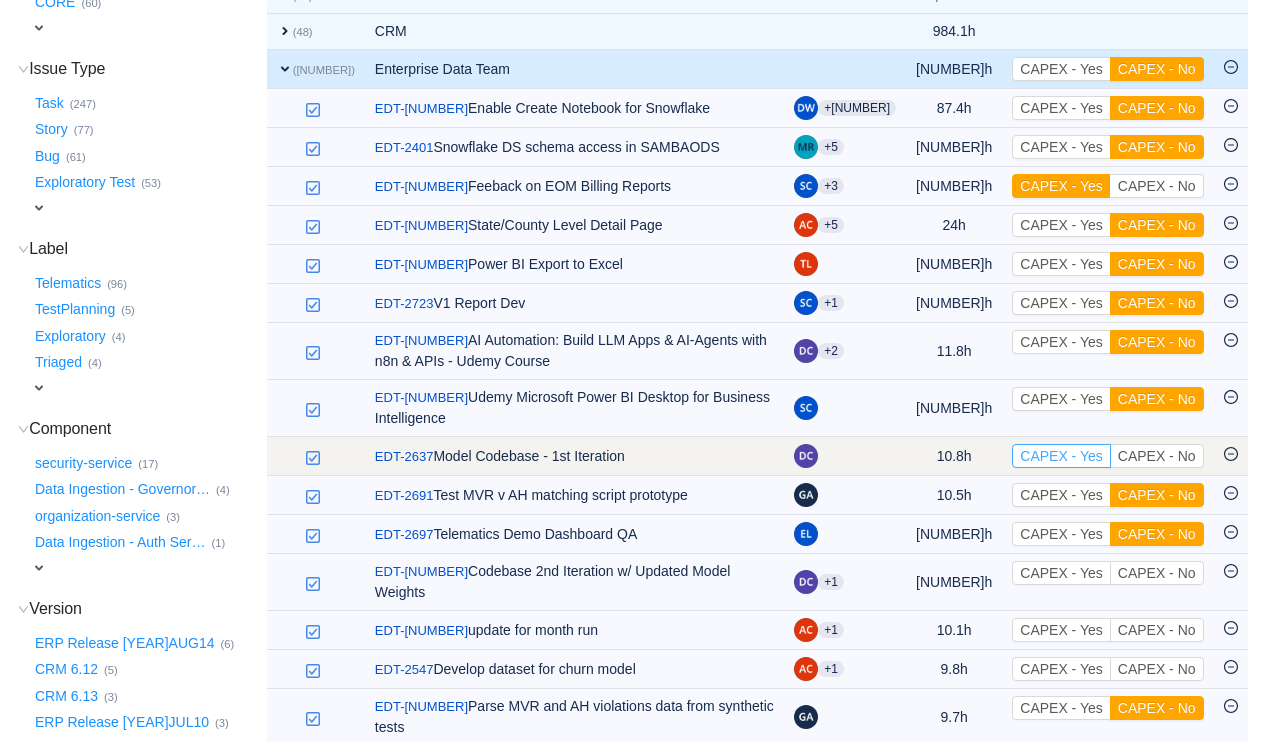 click on "CAPEX - Yes" at bounding box center (1061, 456) 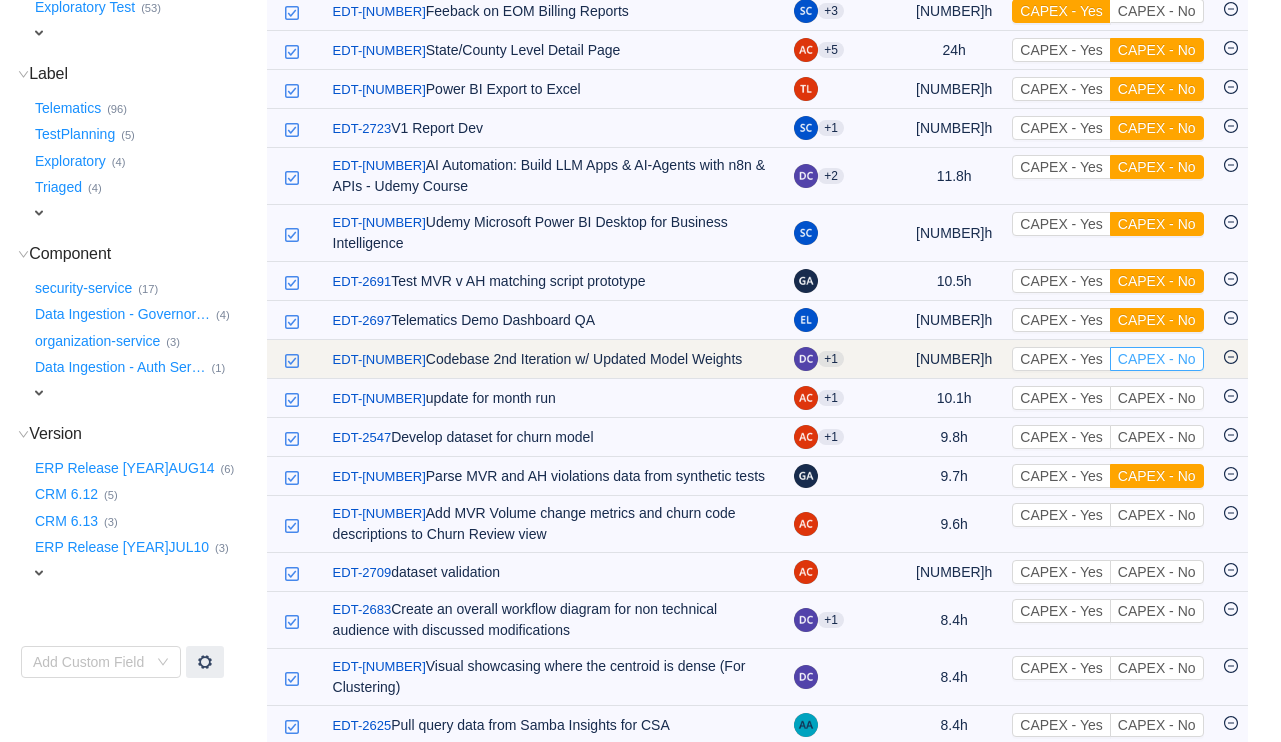 scroll, scrollTop: 544, scrollLeft: 0, axis: vertical 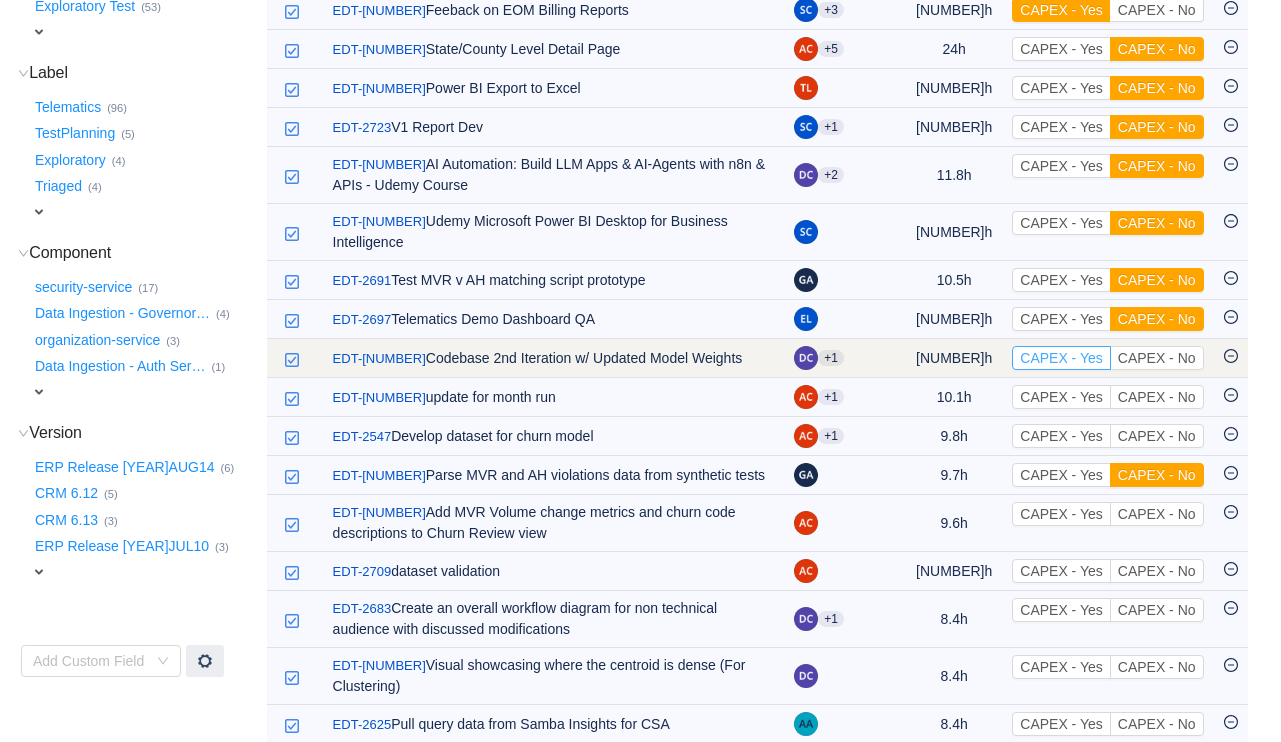 click on "CAPEX - Yes" at bounding box center (1061, 358) 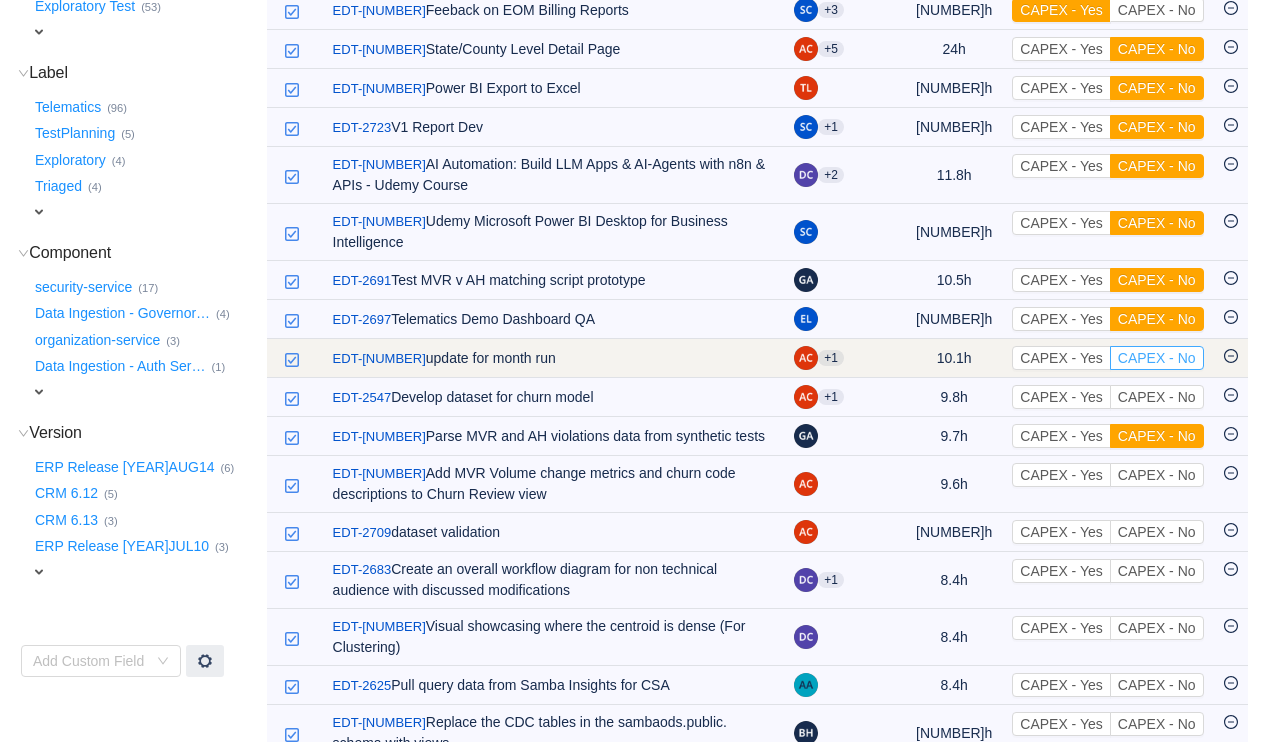 click on "CAPEX - No" at bounding box center [1157, 358] 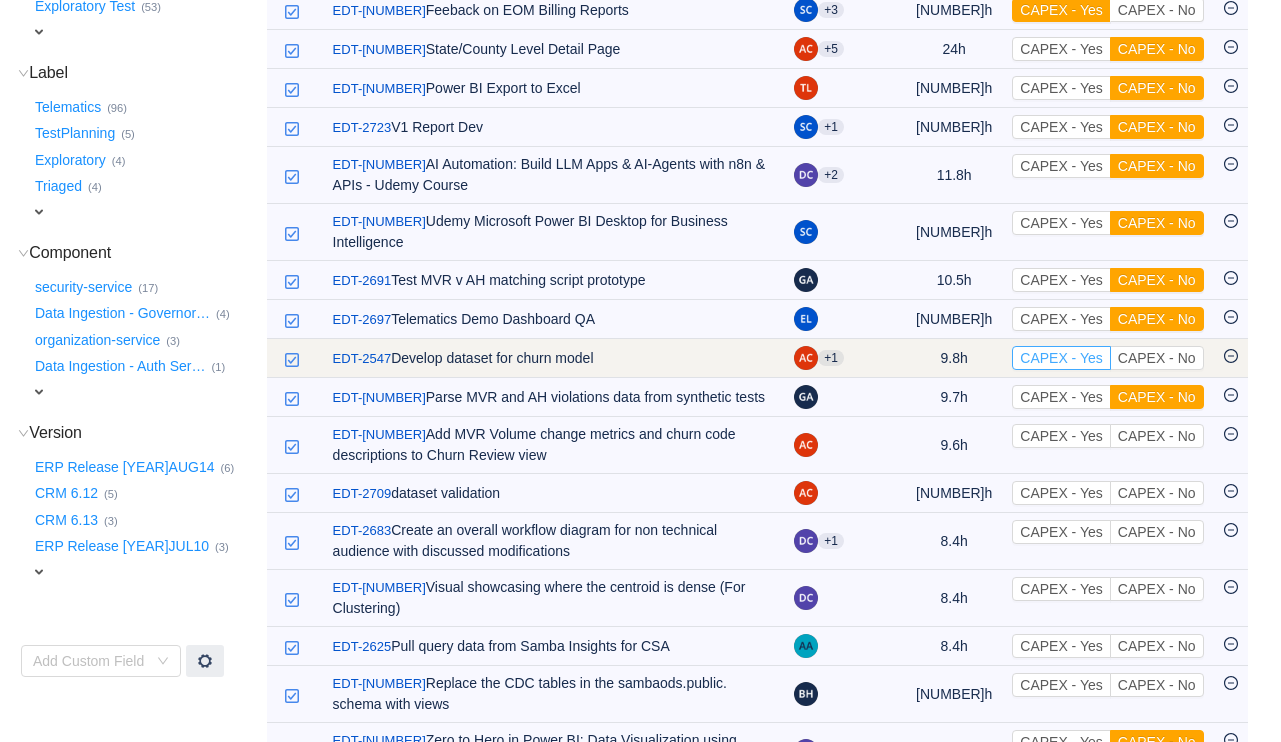 click on "CAPEX - Yes" at bounding box center (1061, 358) 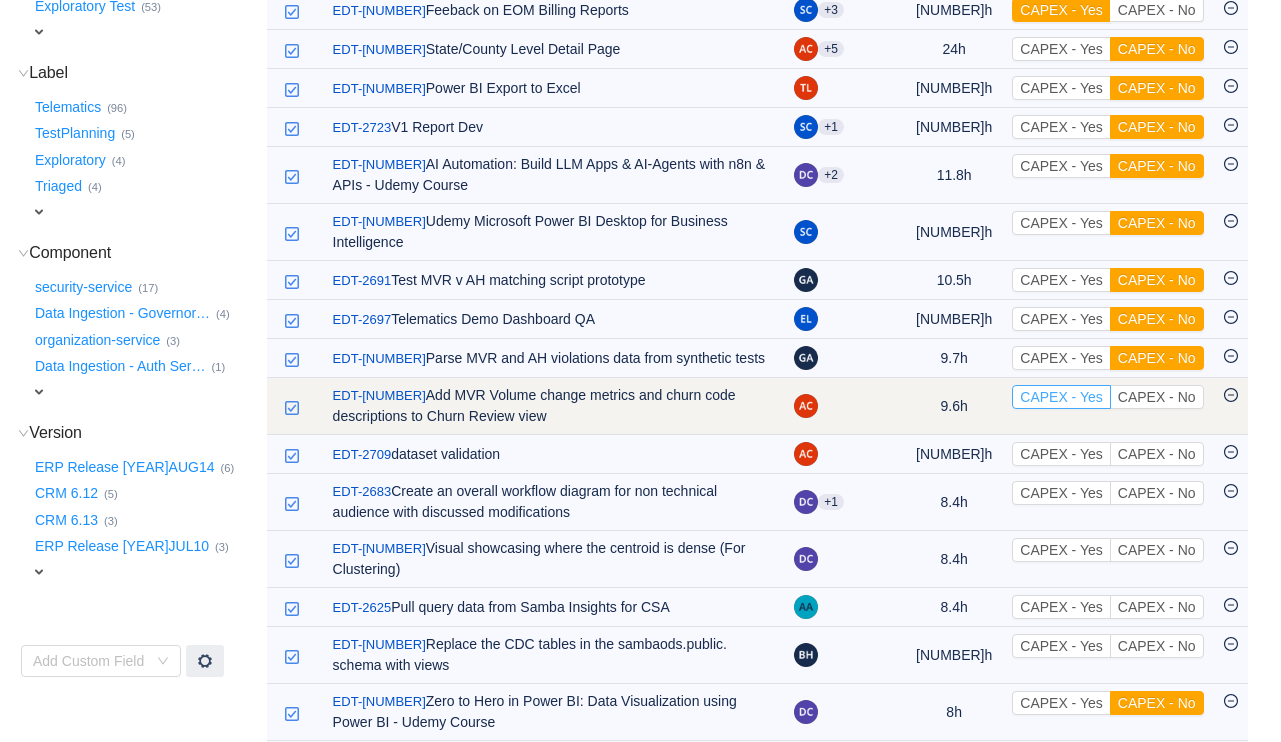 click on "CAPEX - Yes" at bounding box center (1061, 397) 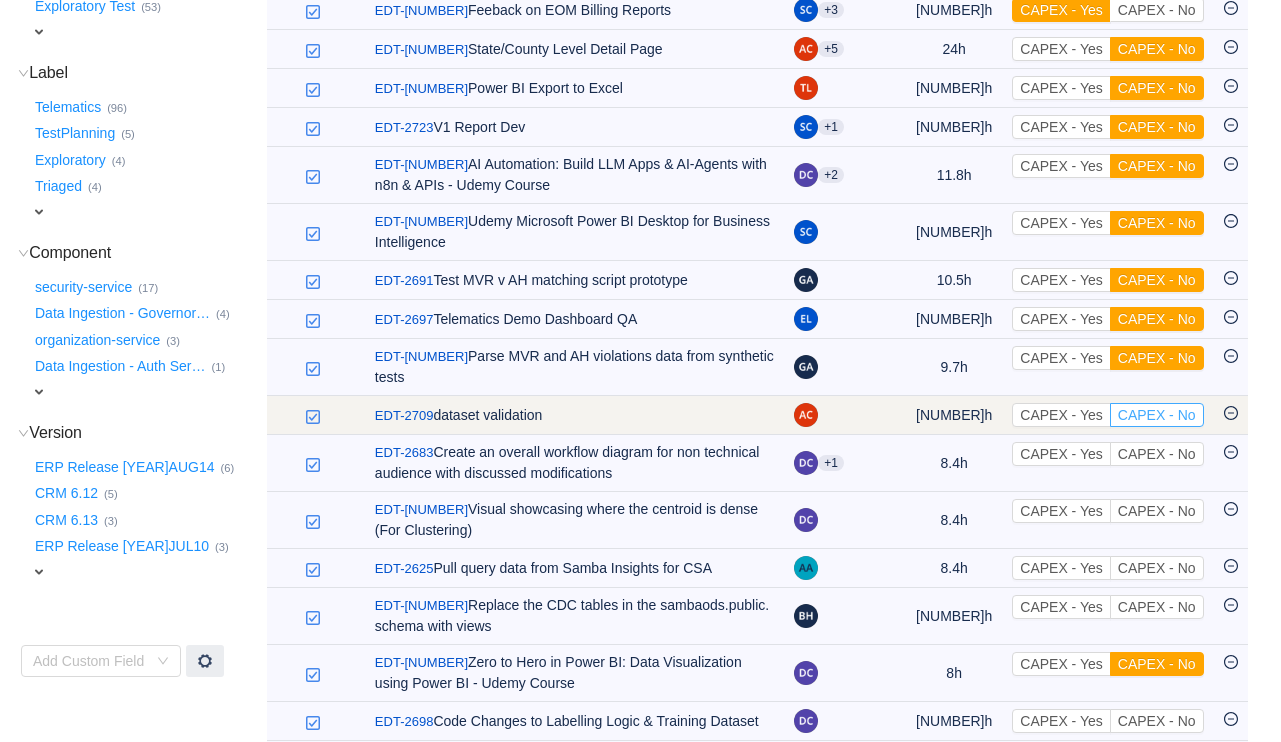 click on "CAPEX - No" at bounding box center (1157, 415) 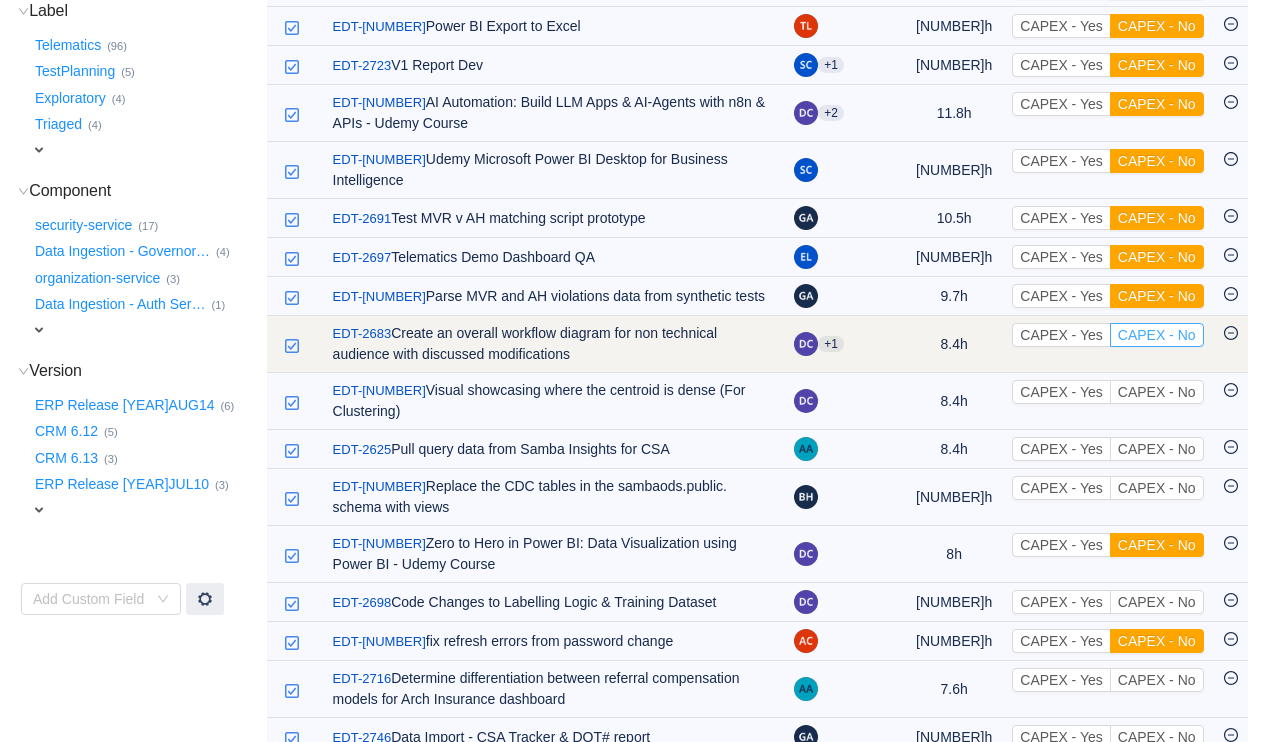 scroll, scrollTop: 607, scrollLeft: 0, axis: vertical 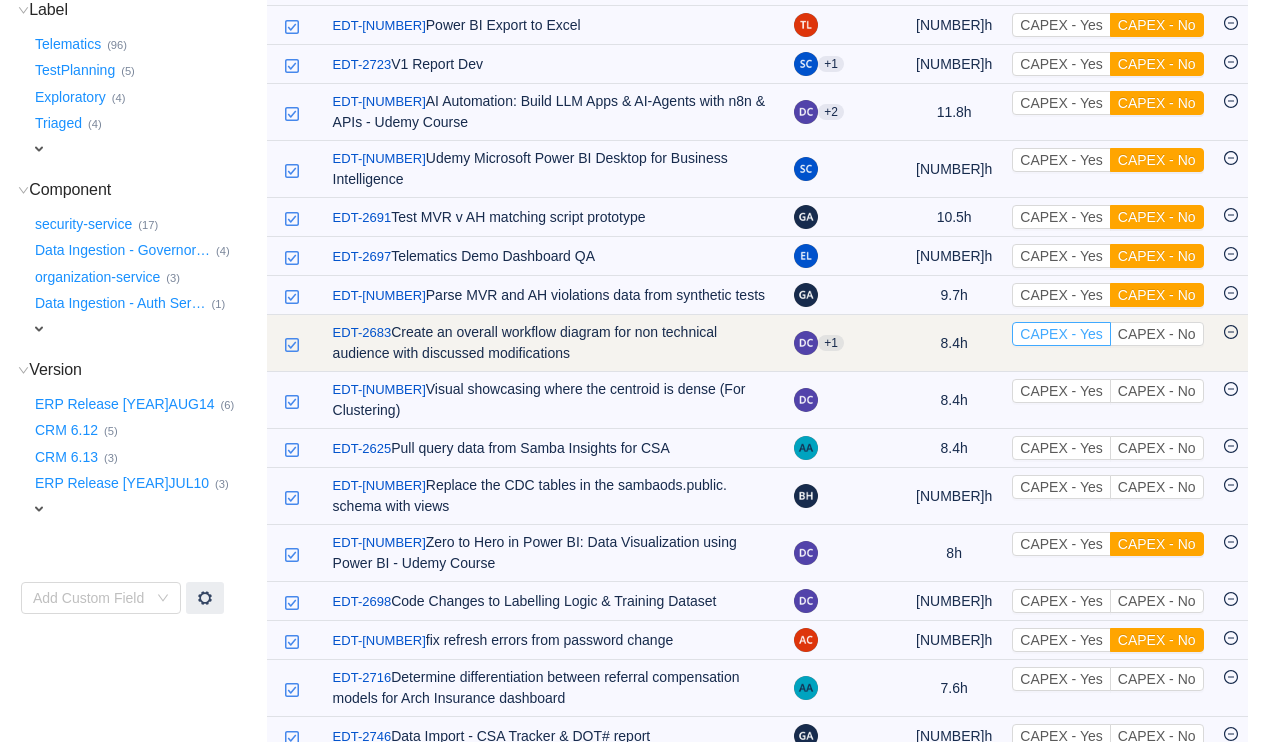click on "CAPEX - Yes" at bounding box center [1061, 334] 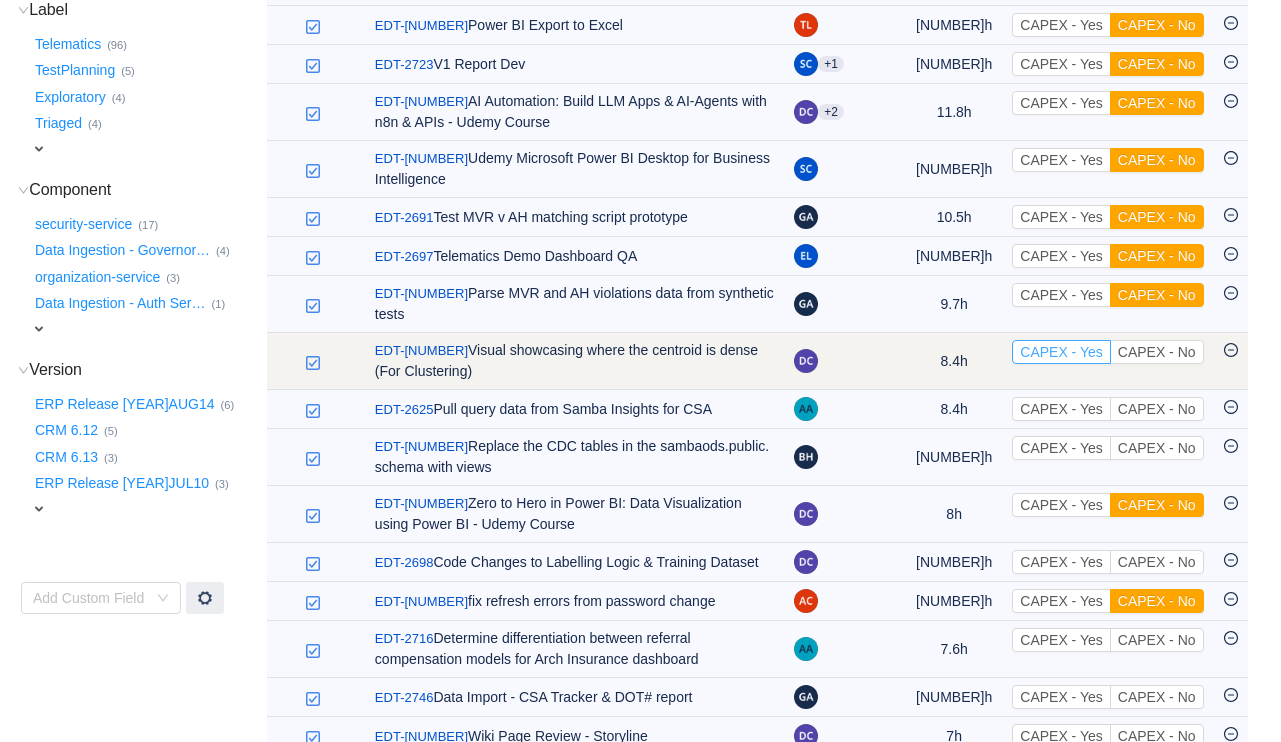 click on "CAPEX - Yes" at bounding box center (1061, 352) 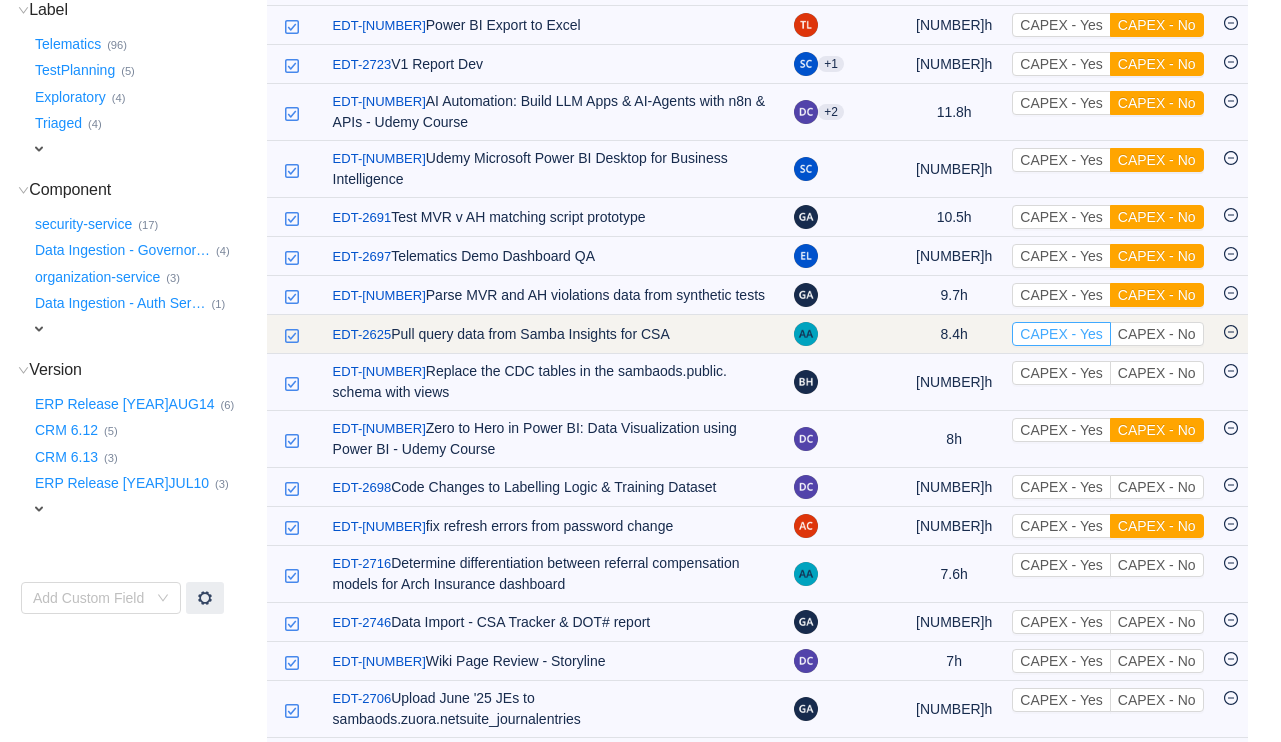 click on "CAPEX - Yes" at bounding box center (1061, 334) 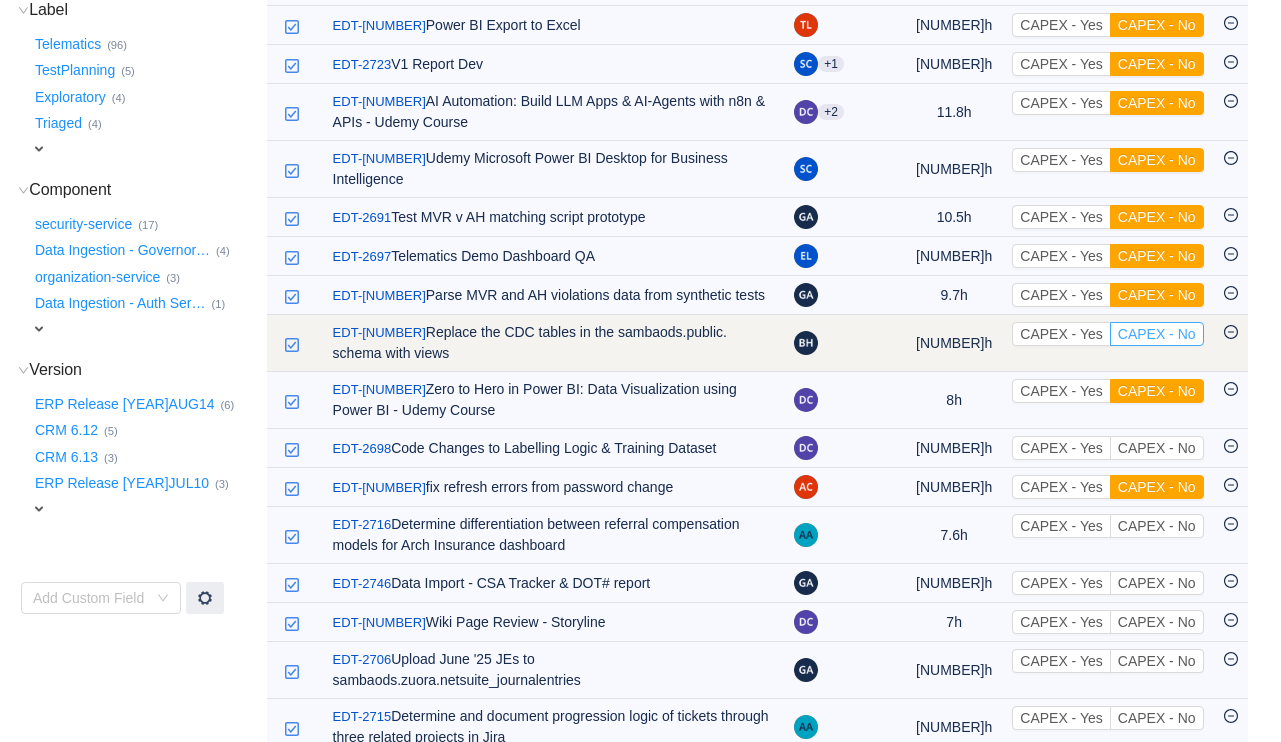 click on "CAPEX - No" at bounding box center [1157, 334] 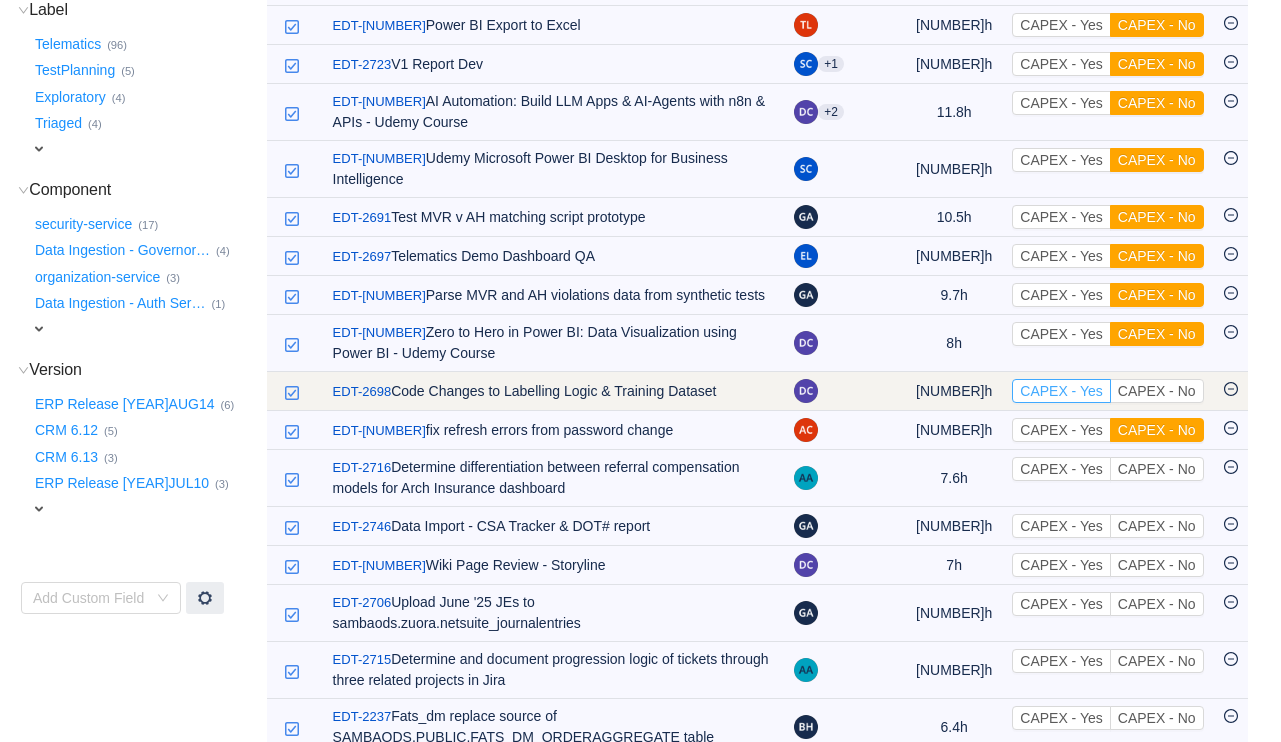 click on "CAPEX - Yes" at bounding box center [1061, 391] 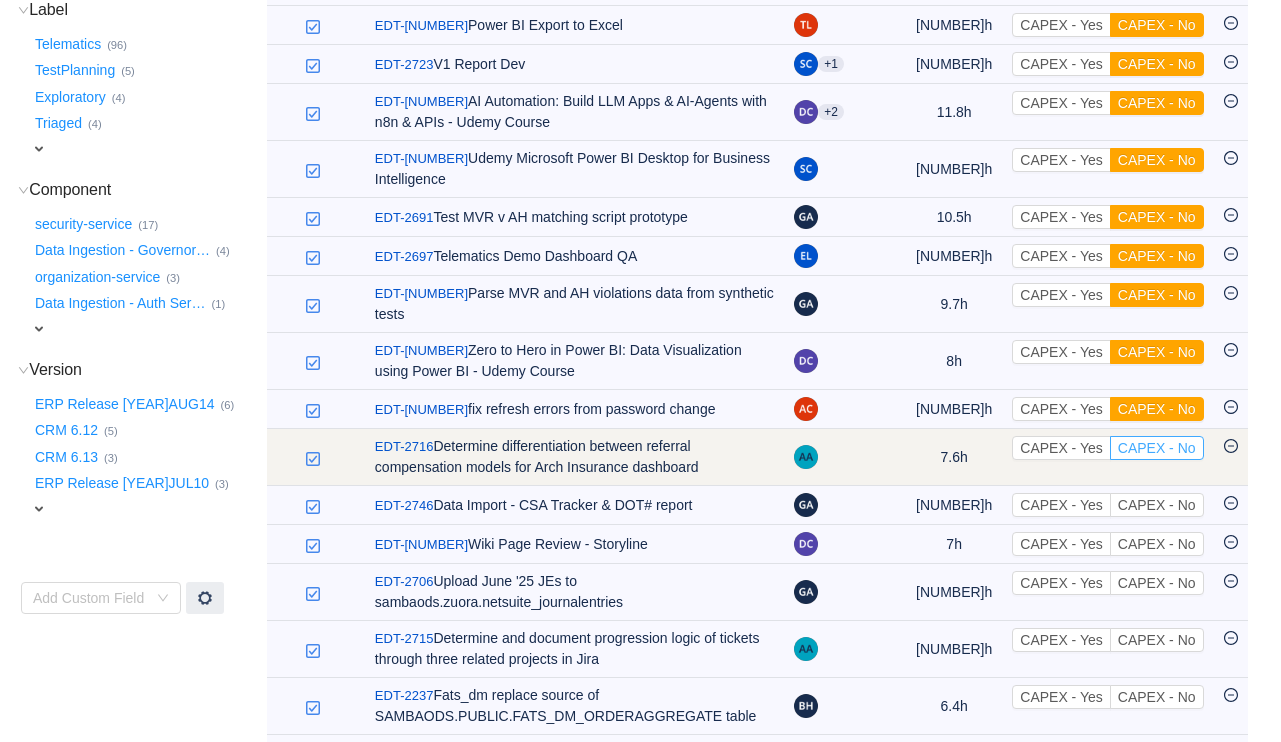 click on "CAPEX - No" at bounding box center (1157, 448) 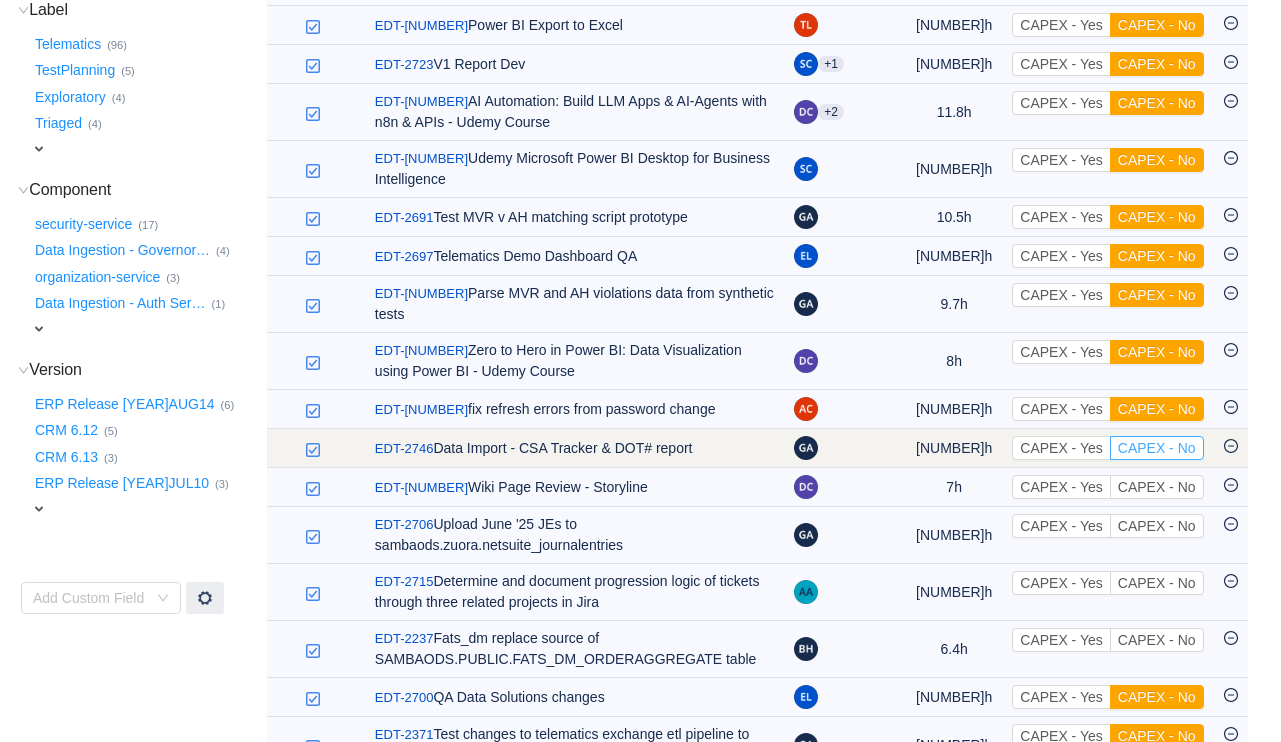 click on "CAPEX - No" at bounding box center [1157, 448] 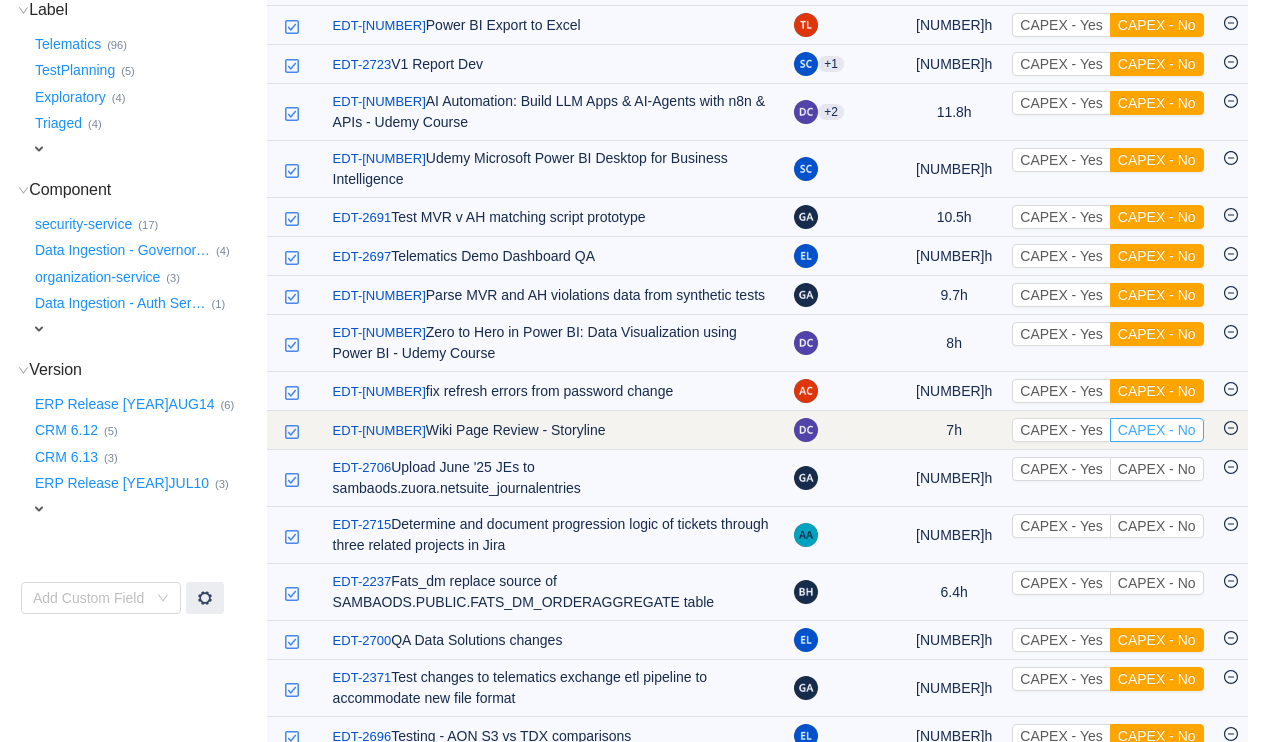 click on "CAPEX - No" at bounding box center [1157, 430] 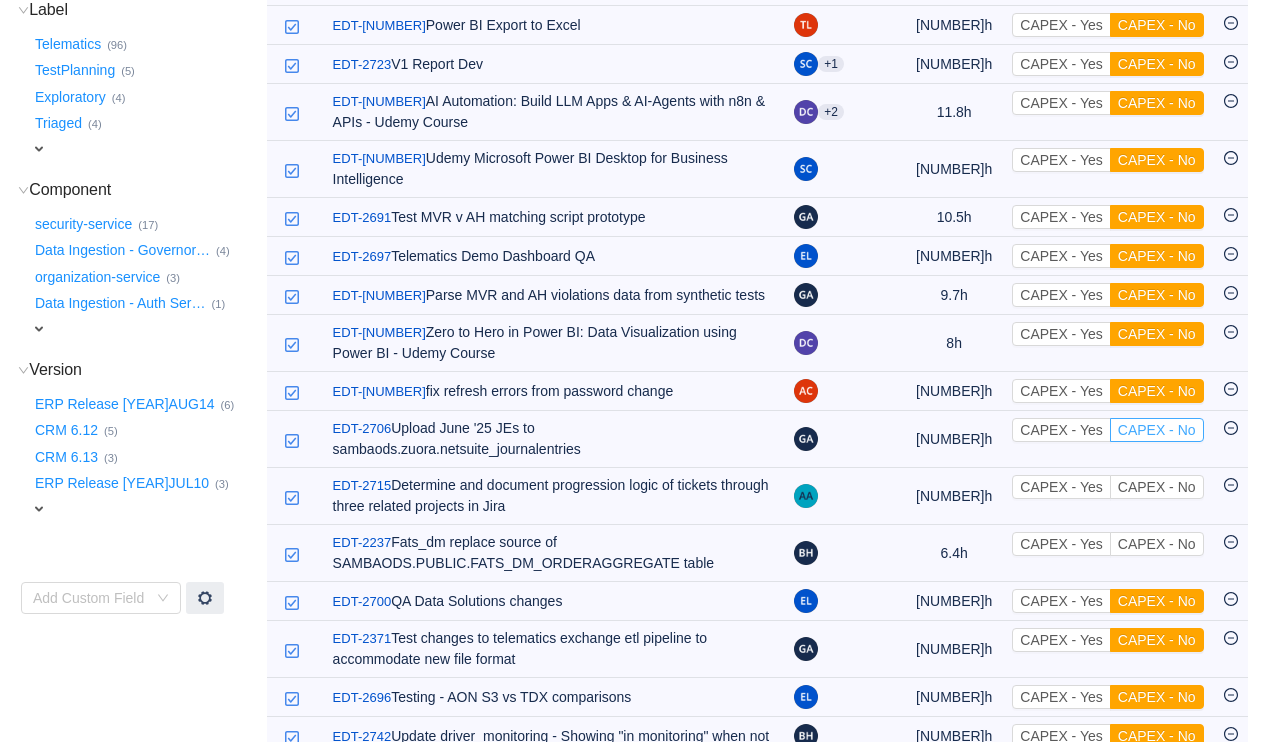 click on "CAPEX - No" at bounding box center (1157, 430) 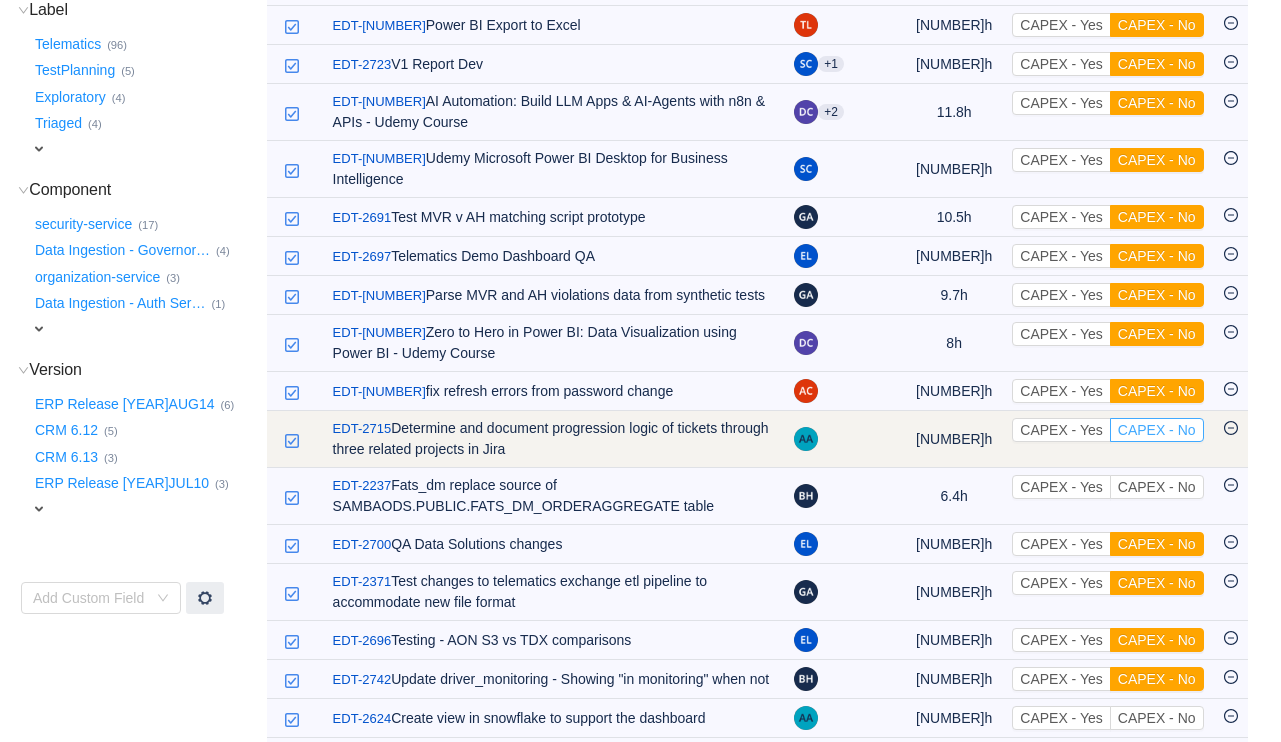 click on "CAPEX - No" at bounding box center [1157, 430] 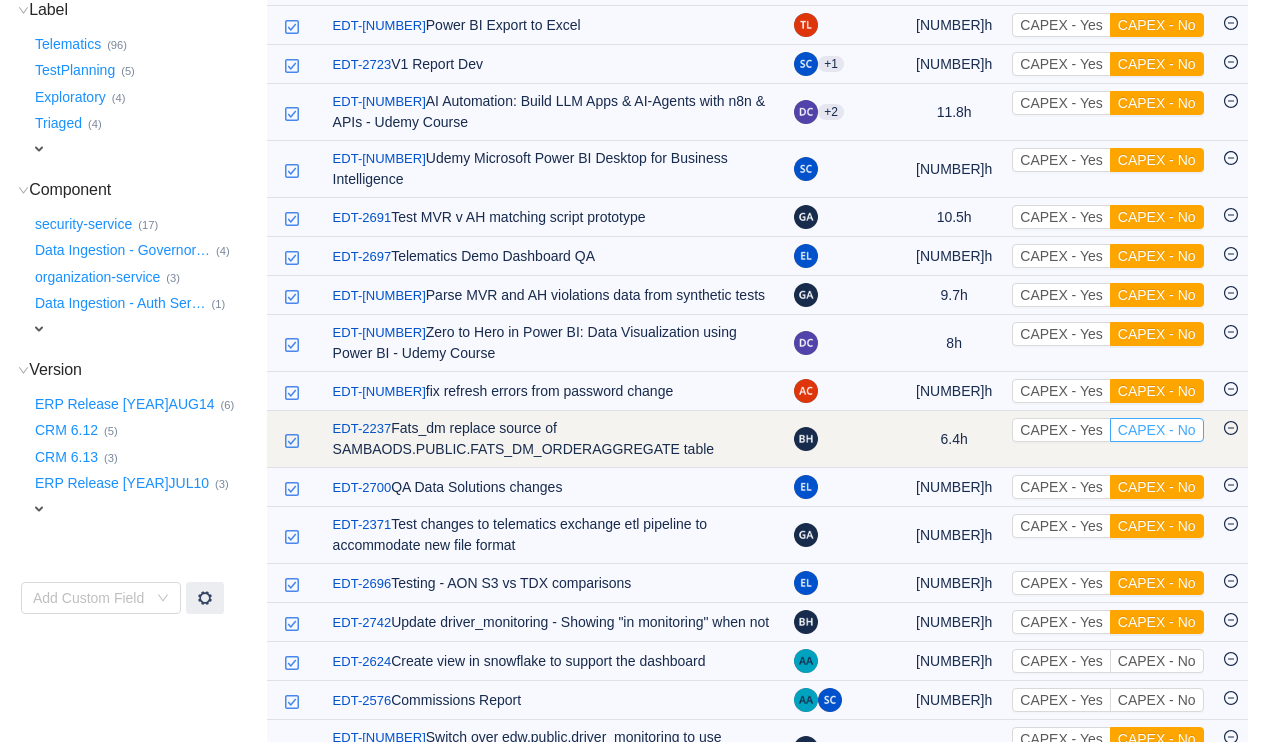 click on "CAPEX - No" at bounding box center [1157, 430] 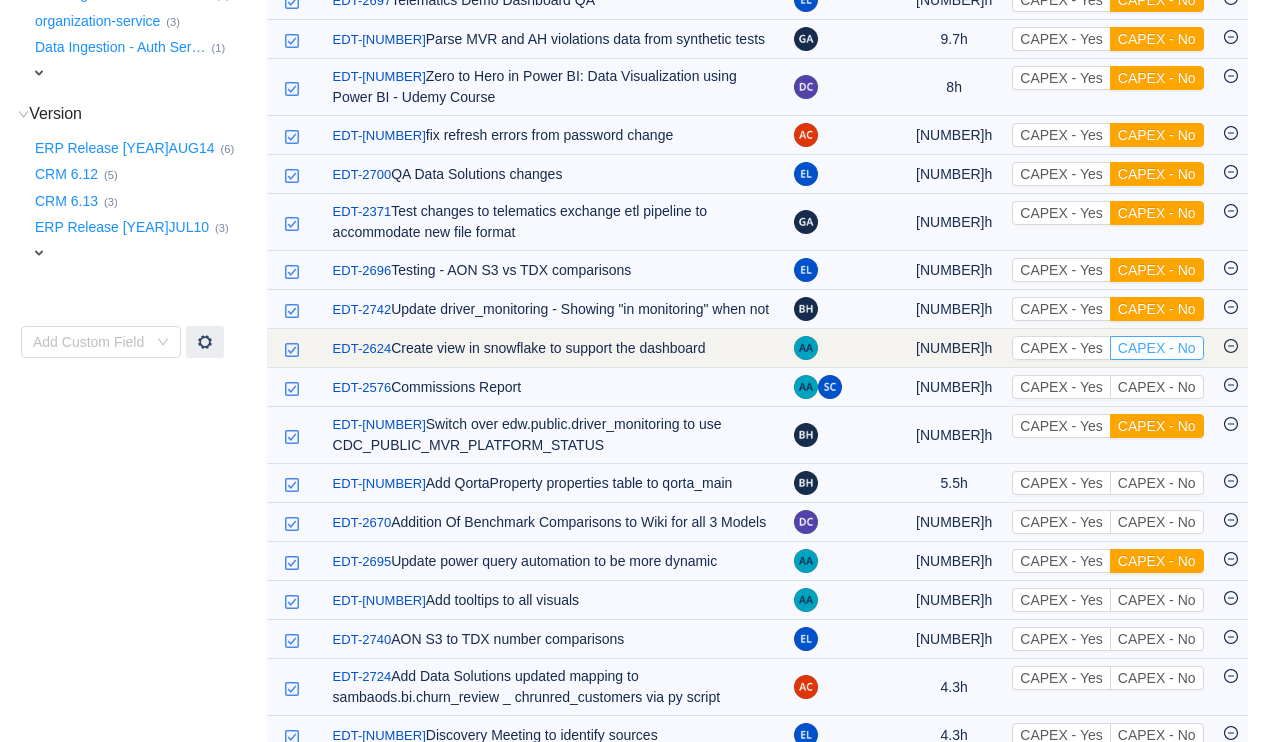 scroll, scrollTop: 864, scrollLeft: 0, axis: vertical 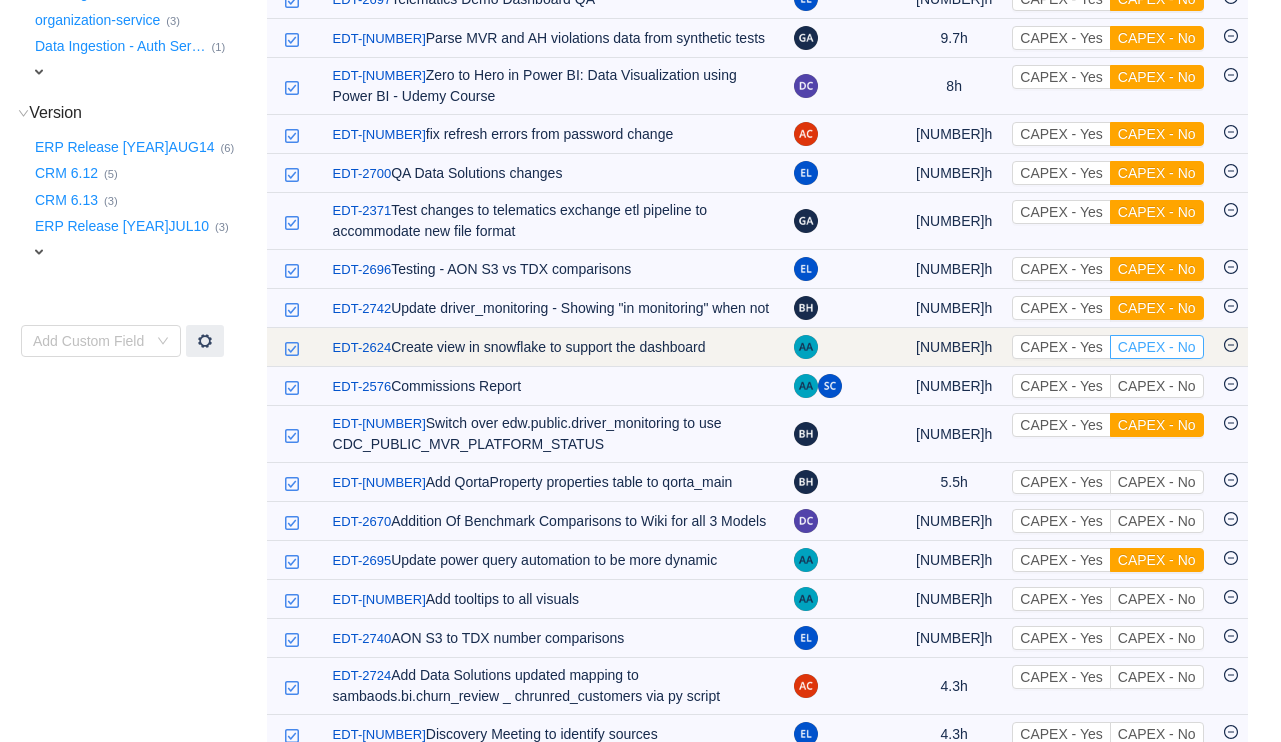 click on "CAPEX - No" at bounding box center [1157, 347] 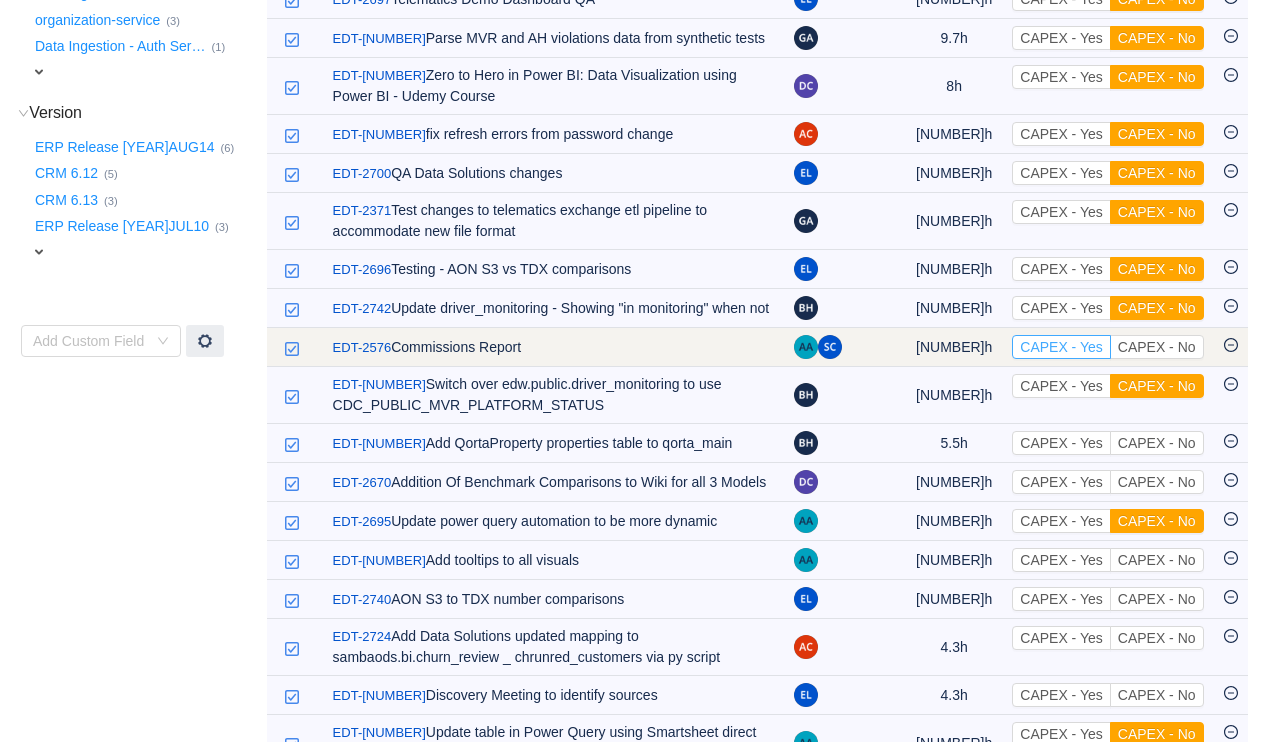 click on "CAPEX - Yes" at bounding box center (1061, 347) 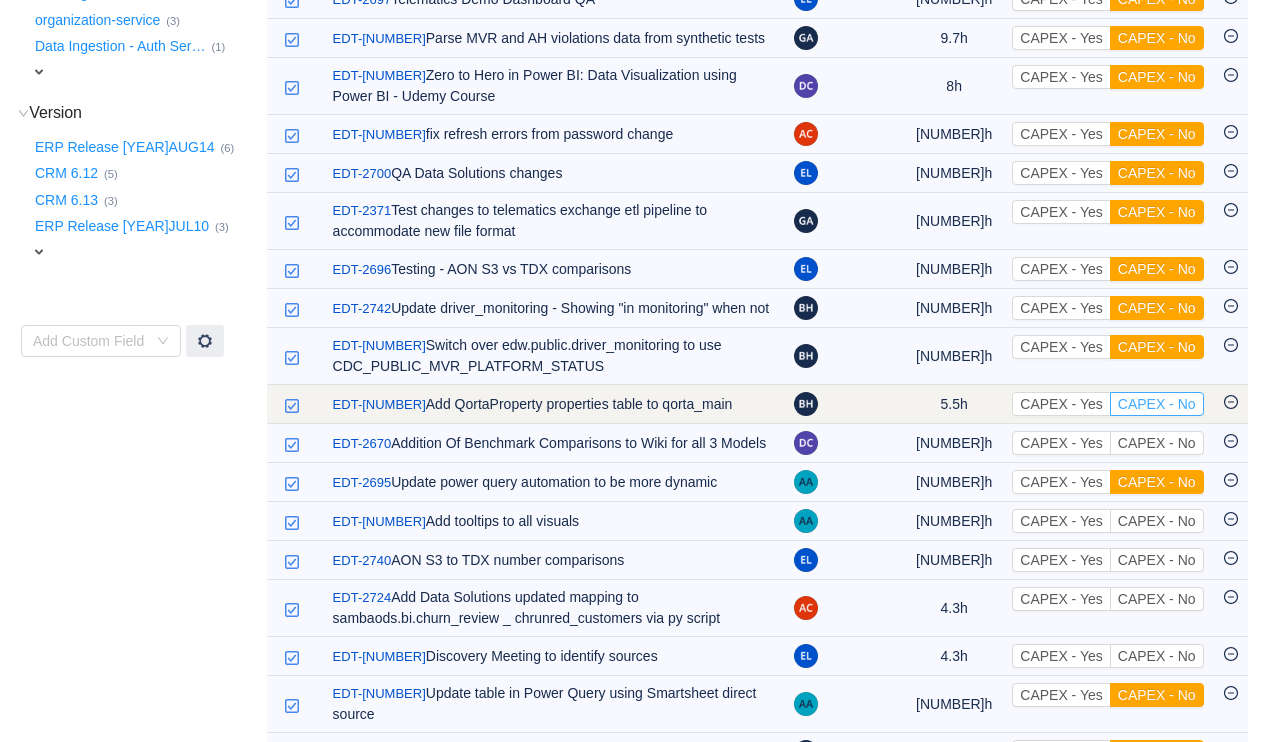 click on "CAPEX - No" at bounding box center [1157, 404] 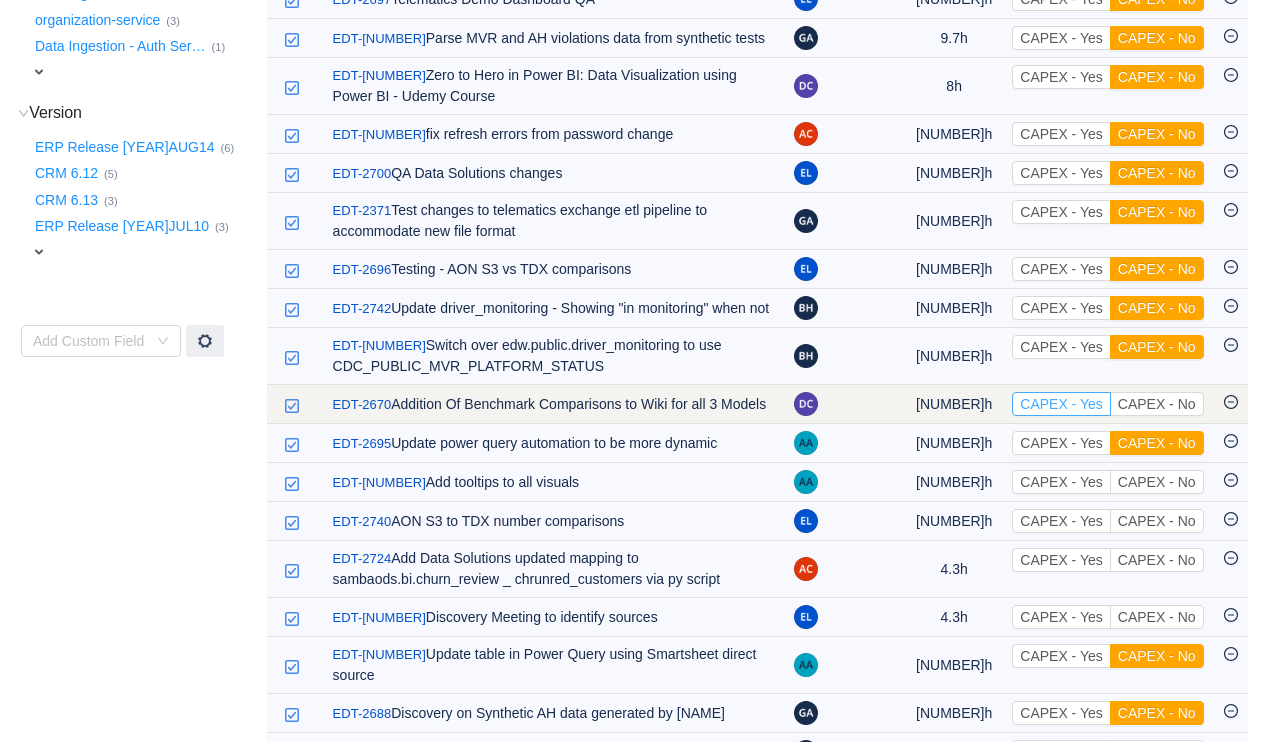 click on "CAPEX - Yes" at bounding box center [1061, 404] 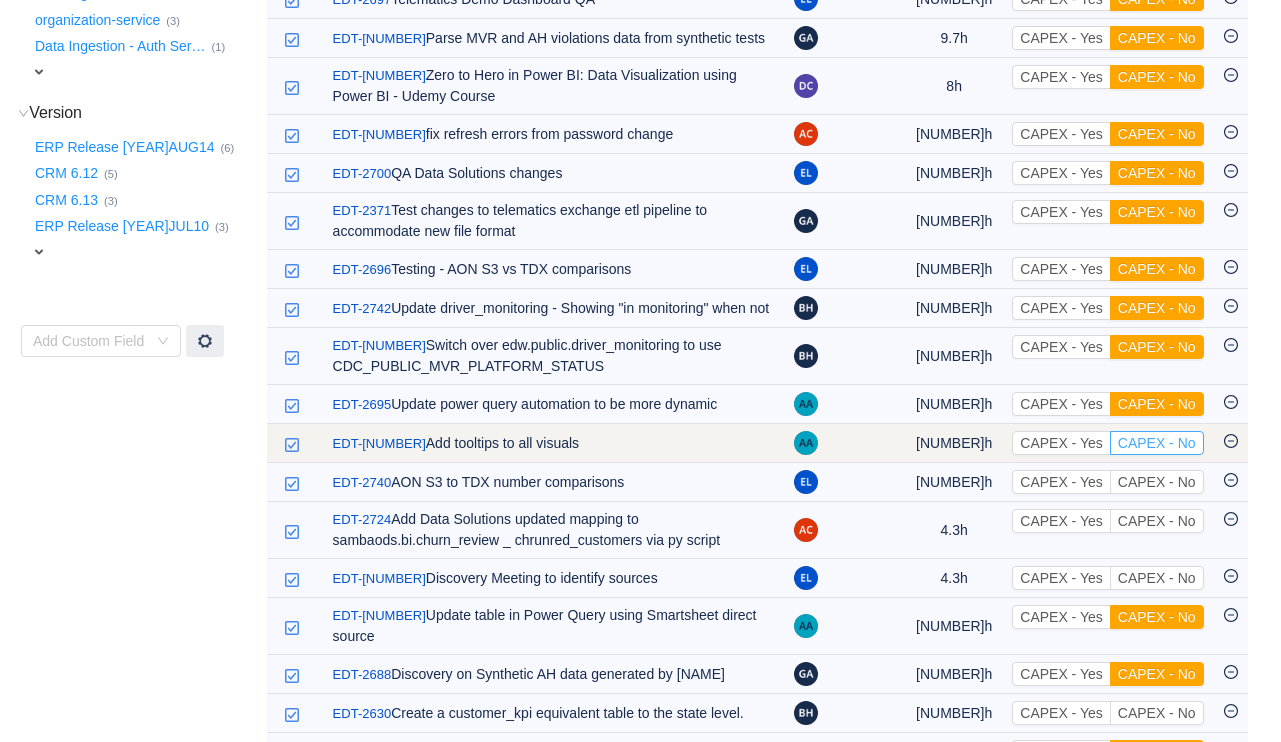 click on "CAPEX - No" at bounding box center (1157, 443) 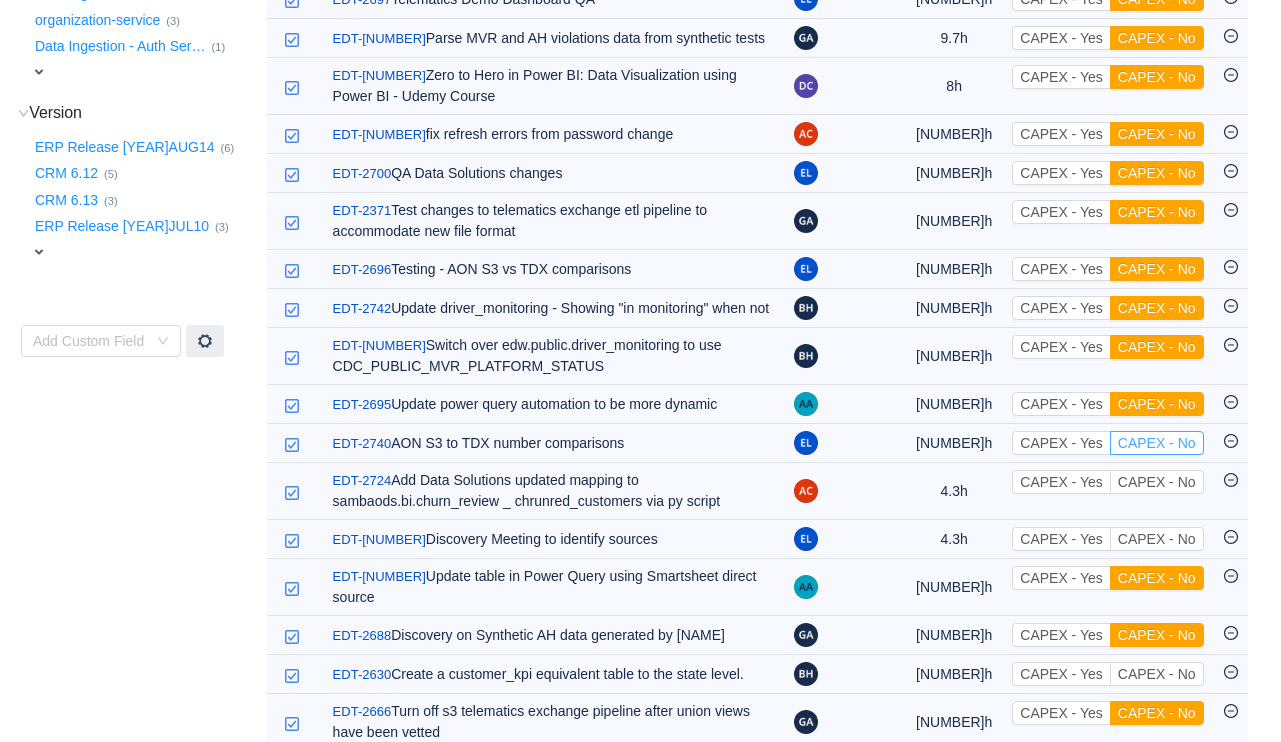 click on "CAPEX - No" at bounding box center (1157, 443) 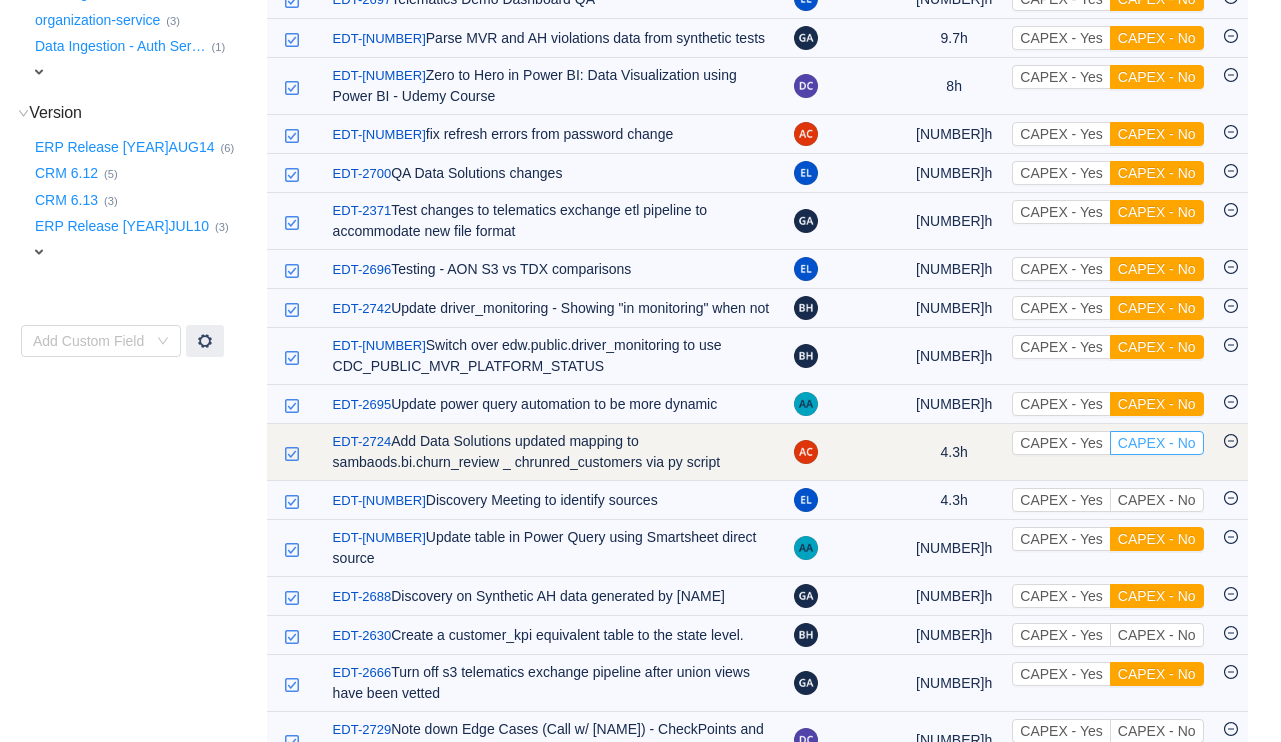 click on "CAPEX - No" at bounding box center (1157, 443) 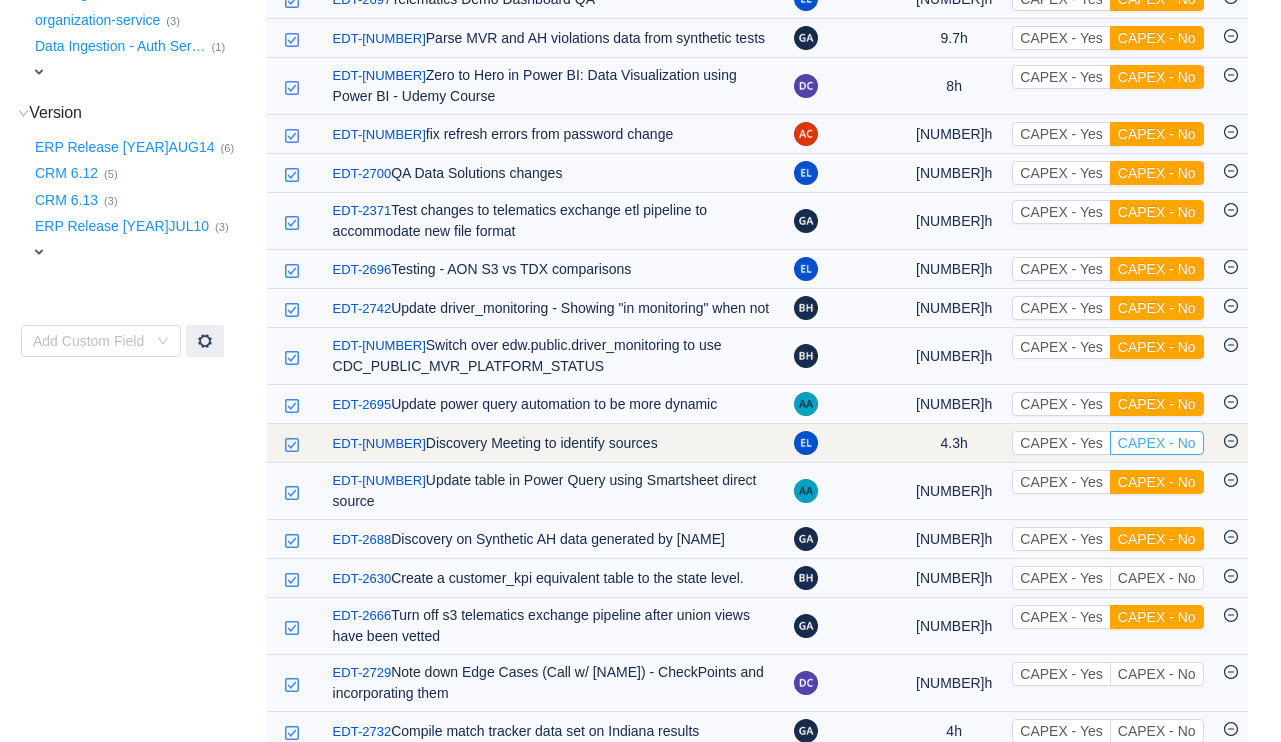 click on "CAPEX - No" at bounding box center (1157, 443) 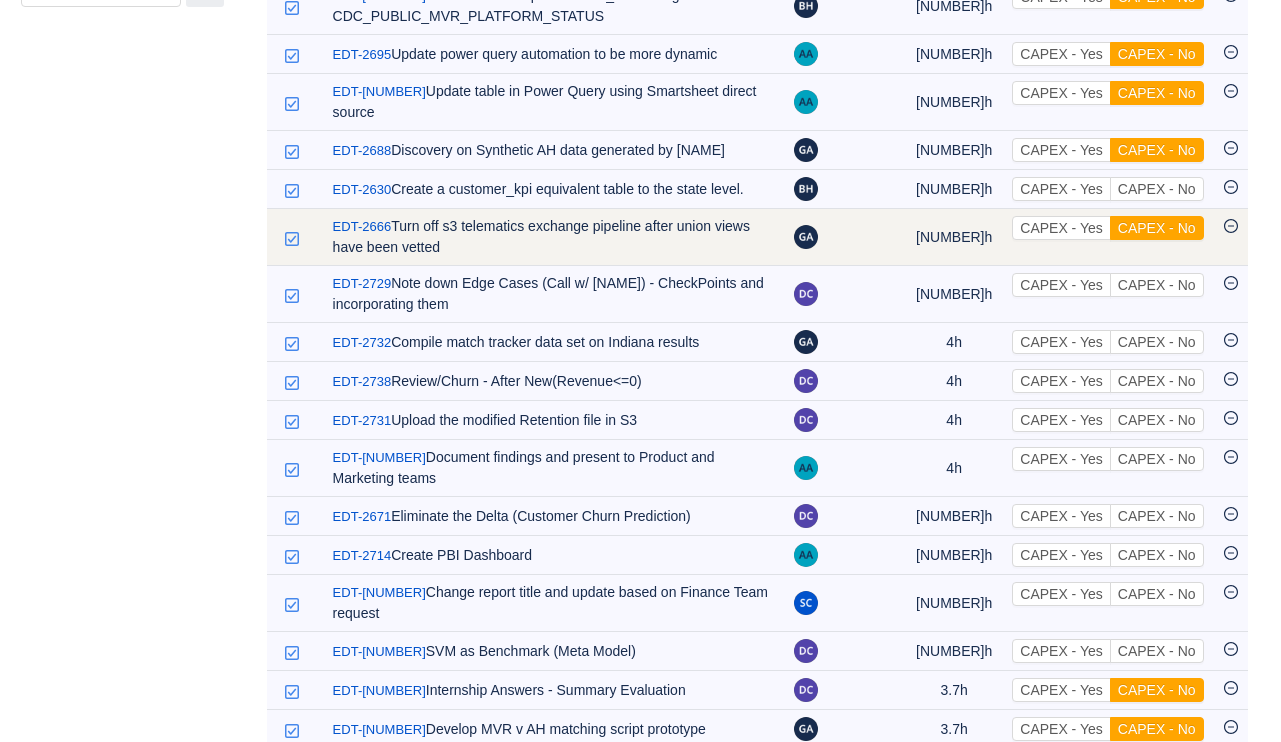 scroll, scrollTop: 1238, scrollLeft: 0, axis: vertical 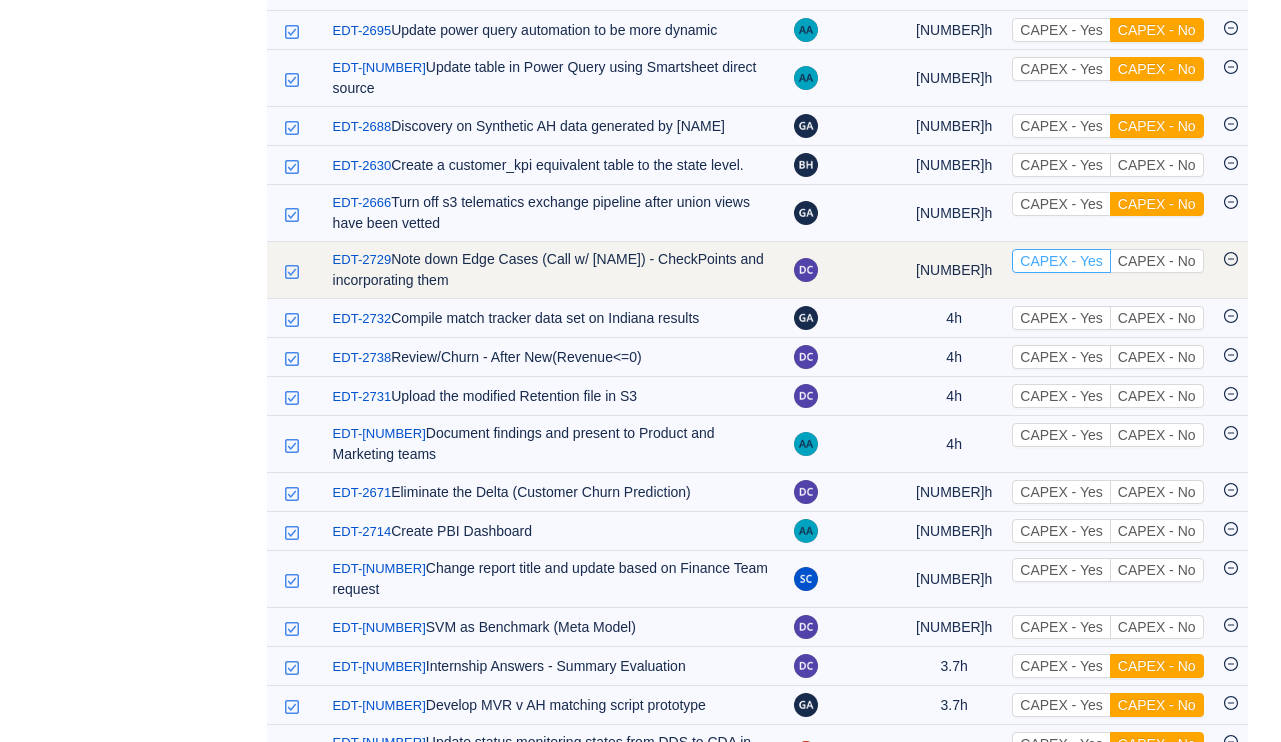 click on "CAPEX - Yes" at bounding box center [1061, 261] 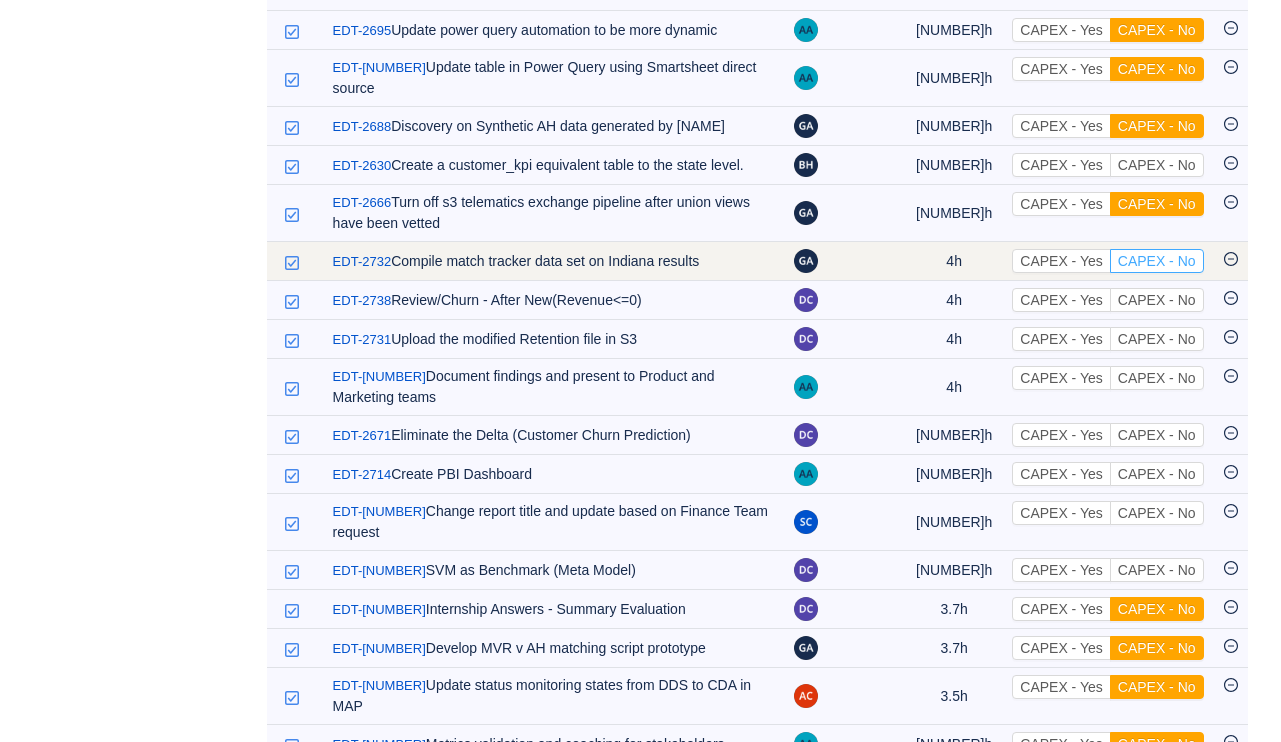 click on "CAPEX - No" at bounding box center (1157, 261) 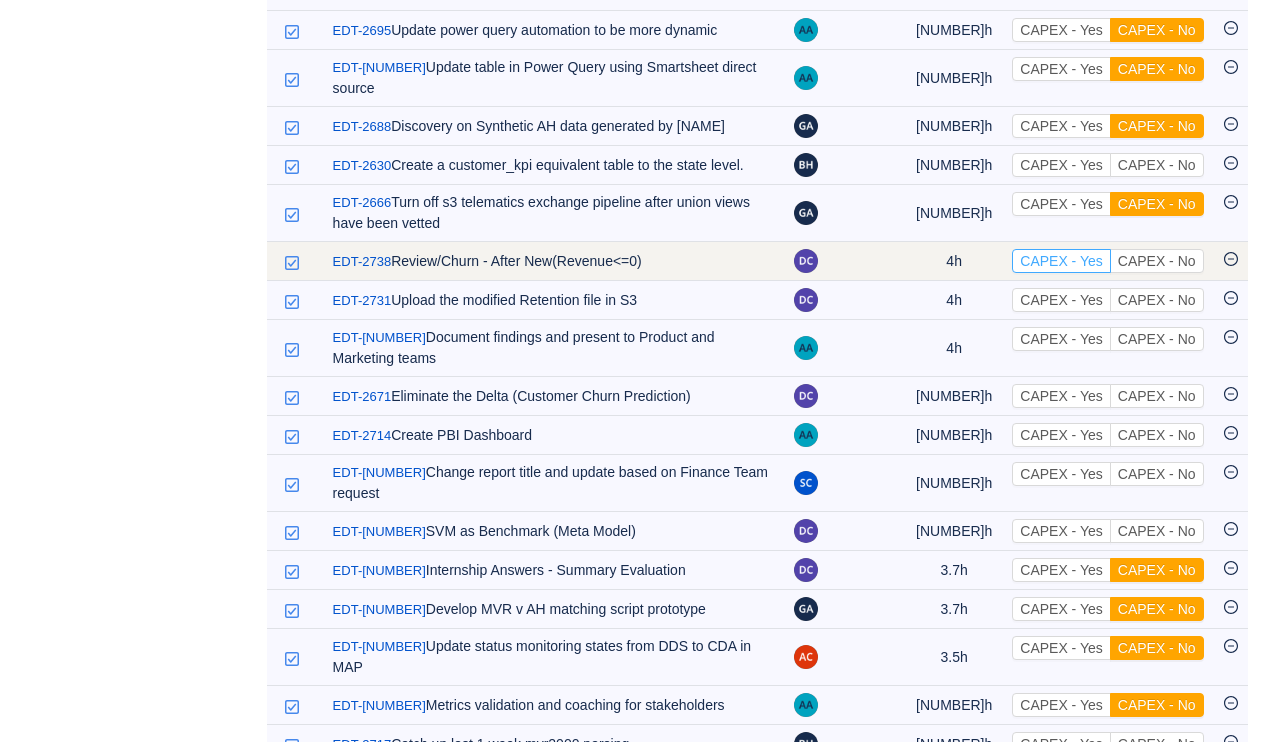 click on "CAPEX - Yes" at bounding box center (1061, 261) 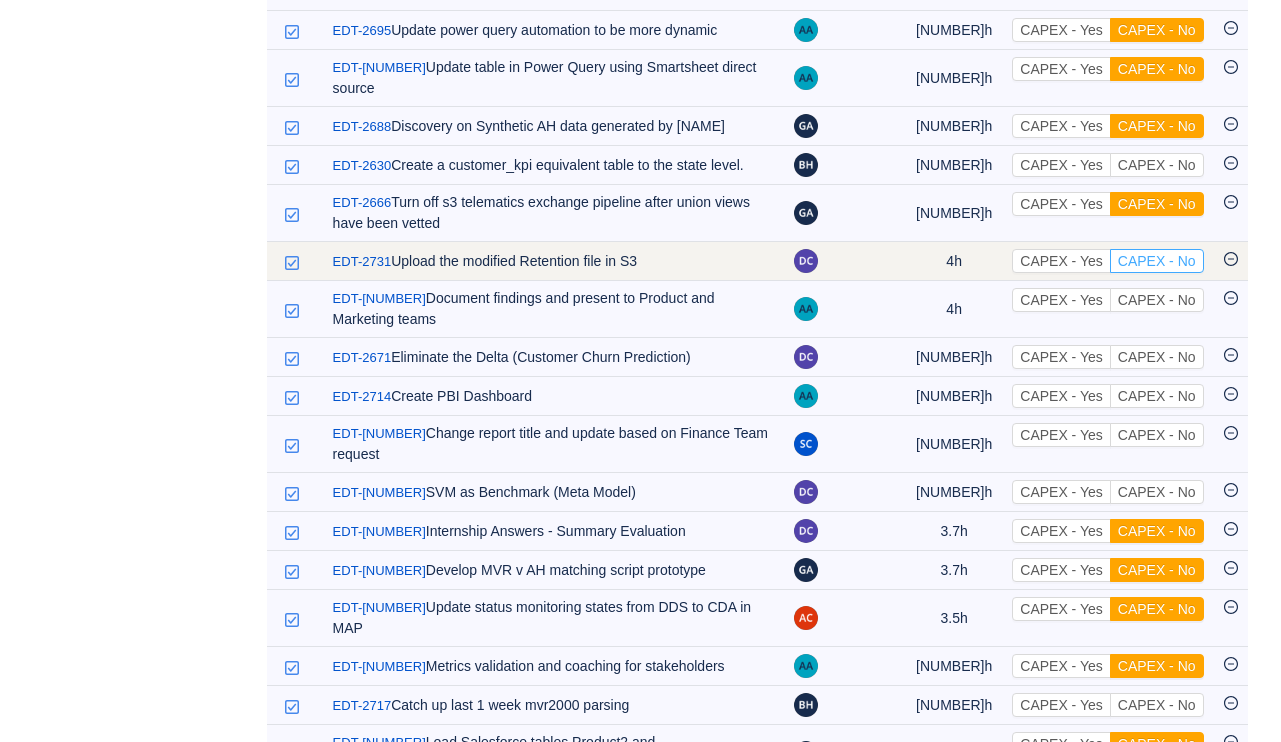 click on "CAPEX - No" at bounding box center [1157, 261] 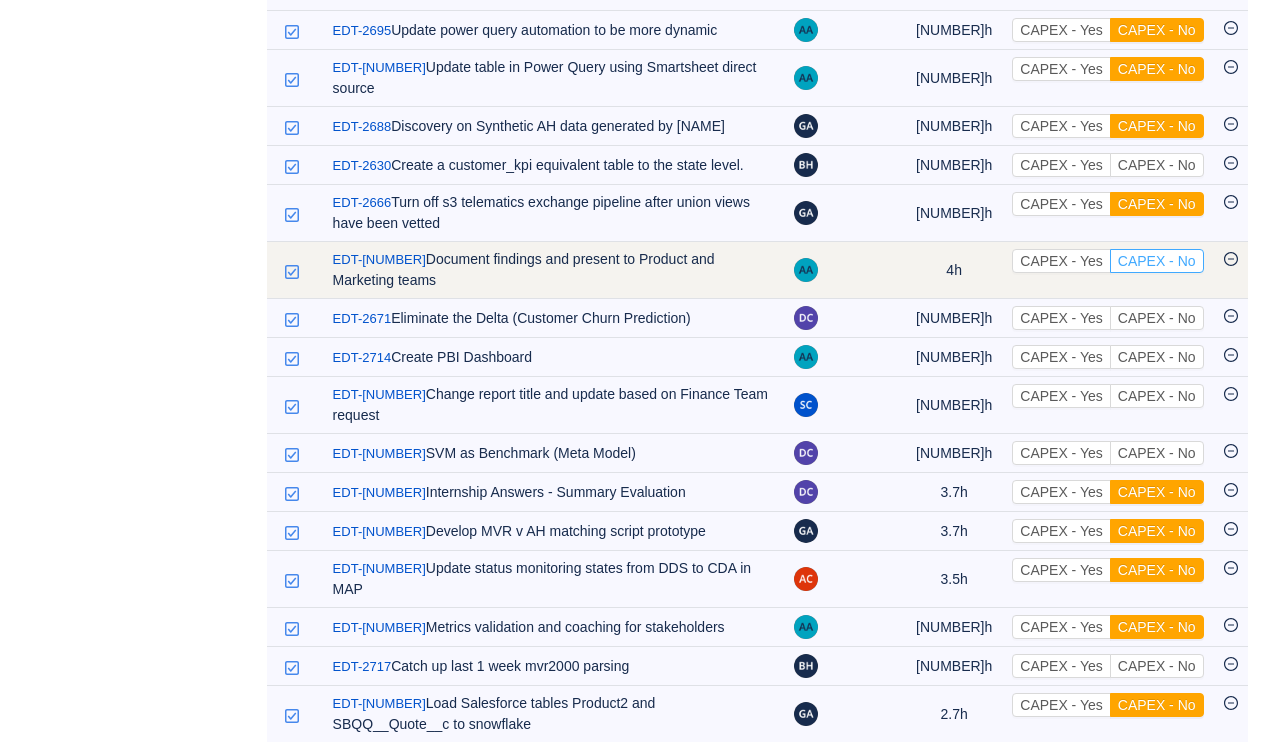 click on "CAPEX - No" at bounding box center [1157, 261] 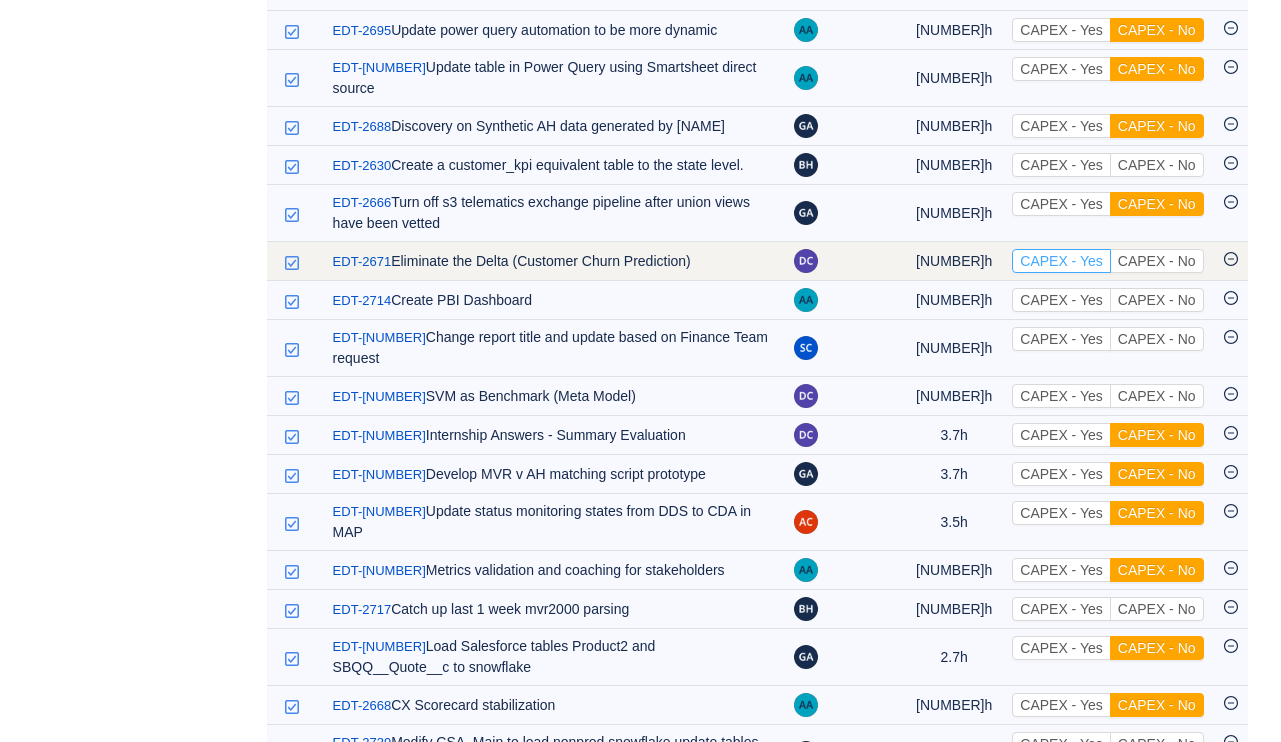 click on "CAPEX - Yes" at bounding box center (1061, 261) 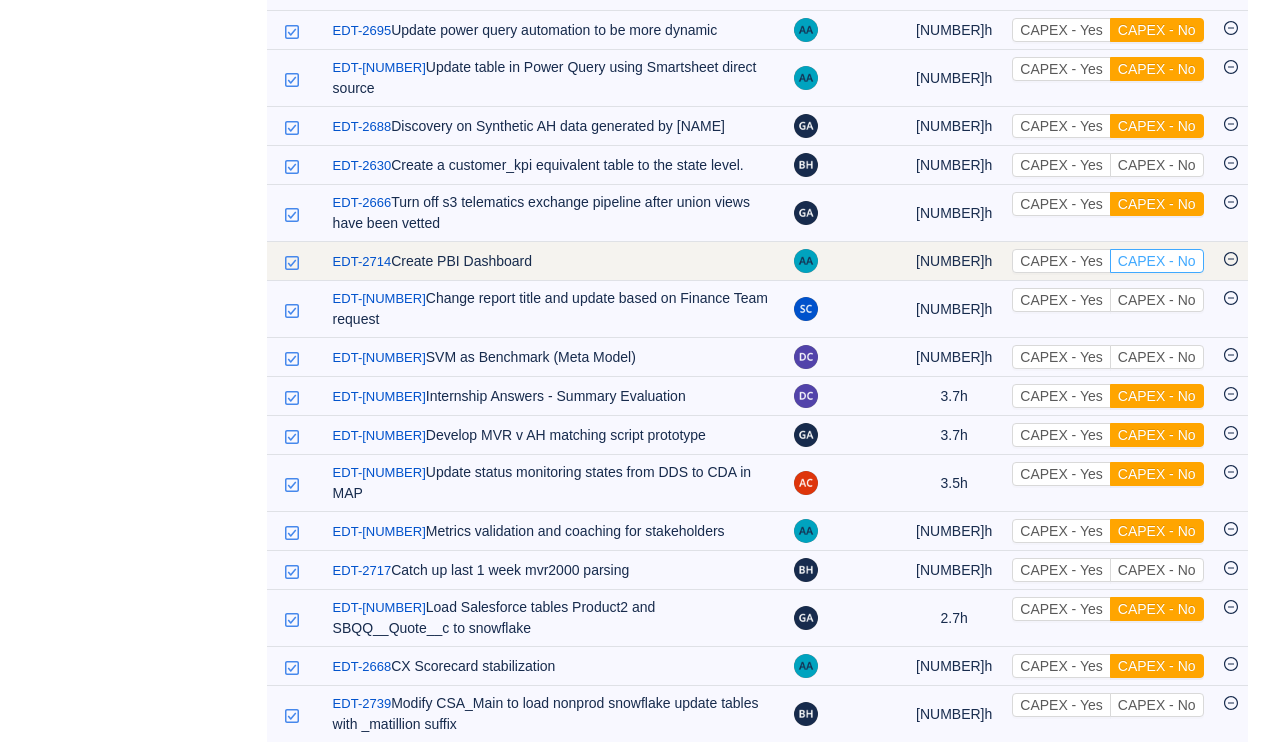 click on "CAPEX - No" at bounding box center (1157, 261) 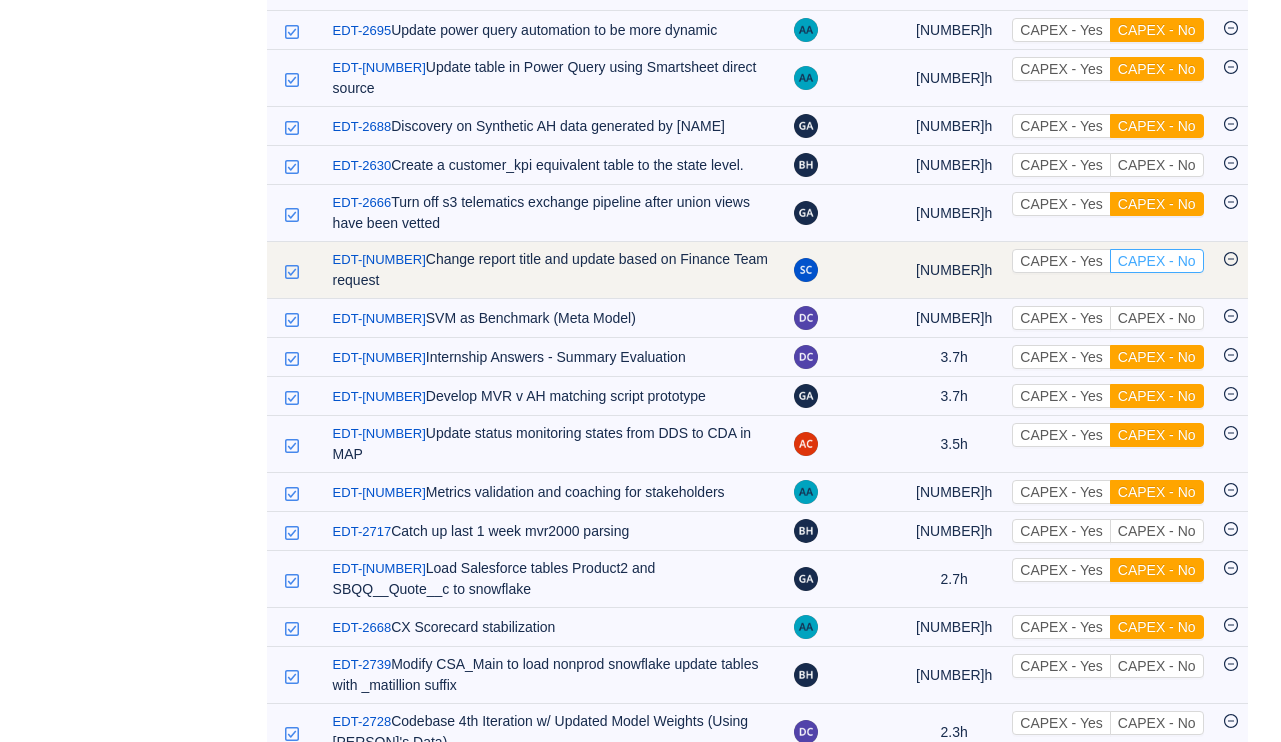 click on "CAPEX - No" at bounding box center [1157, 261] 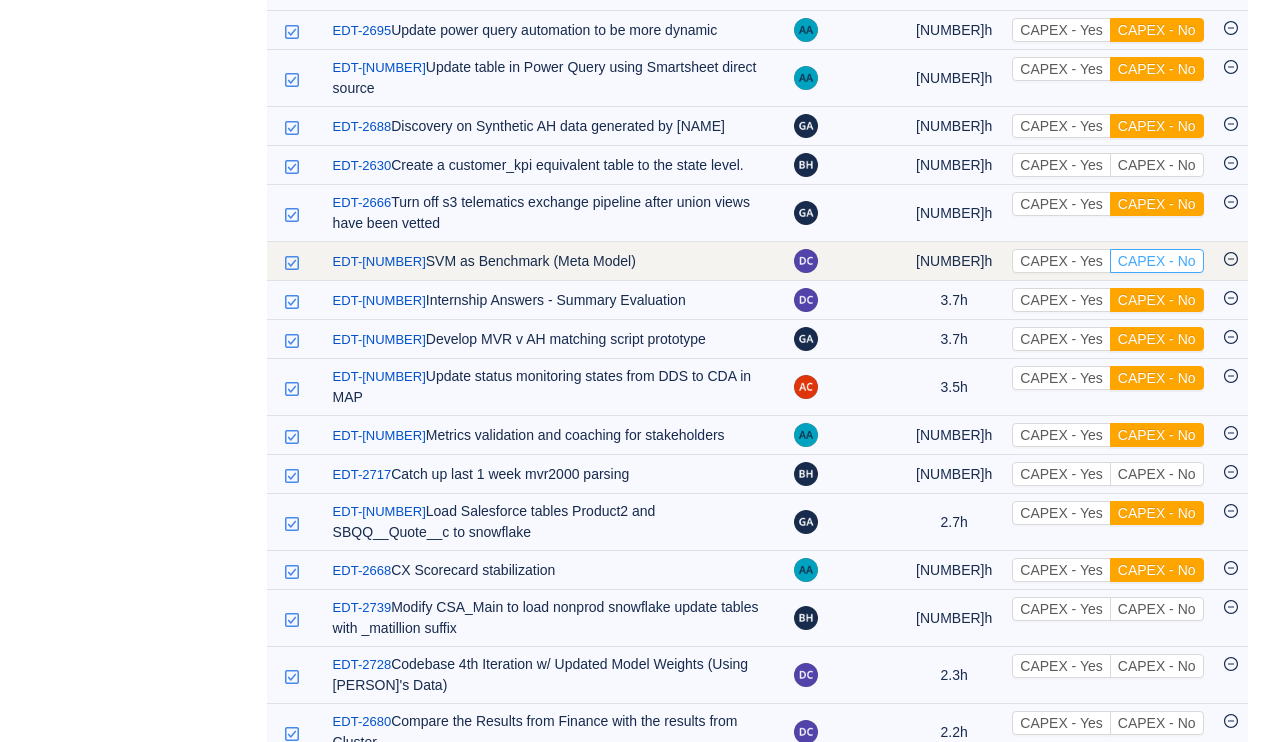 click on "CAPEX - No" at bounding box center [1157, 261] 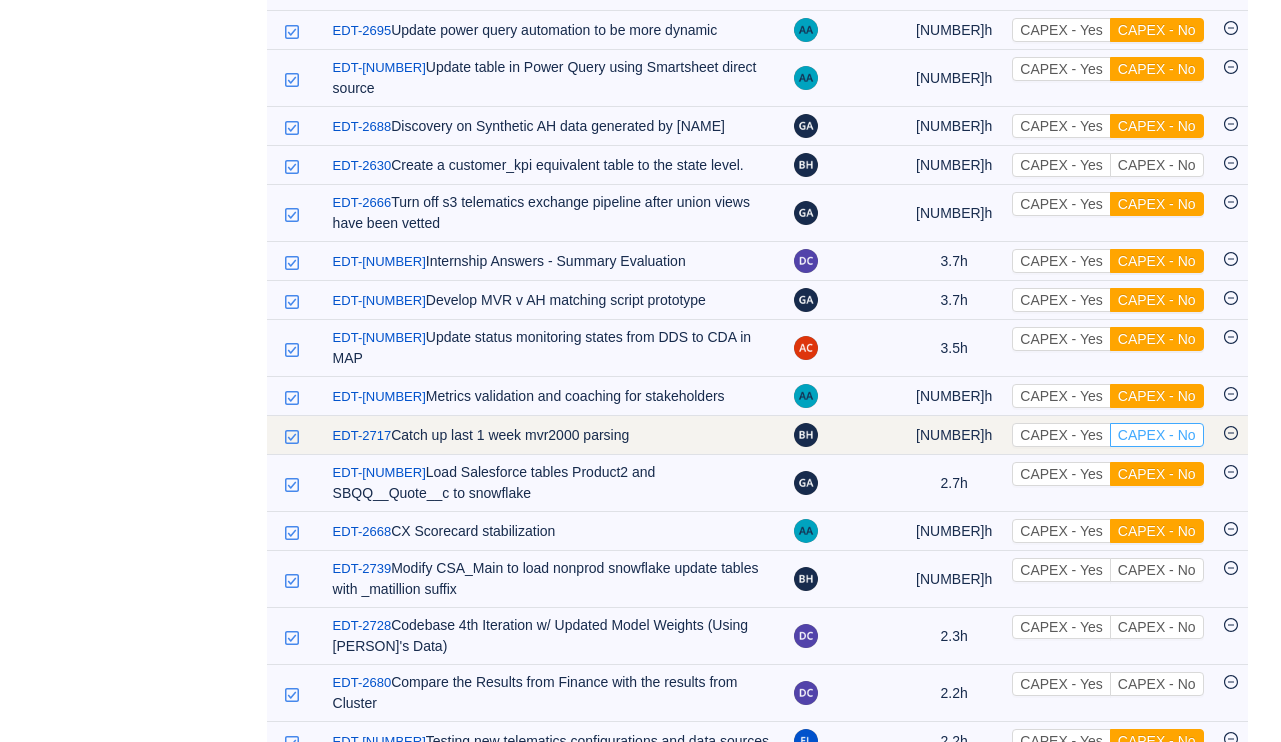 click on "CAPEX - No" at bounding box center [1157, 435] 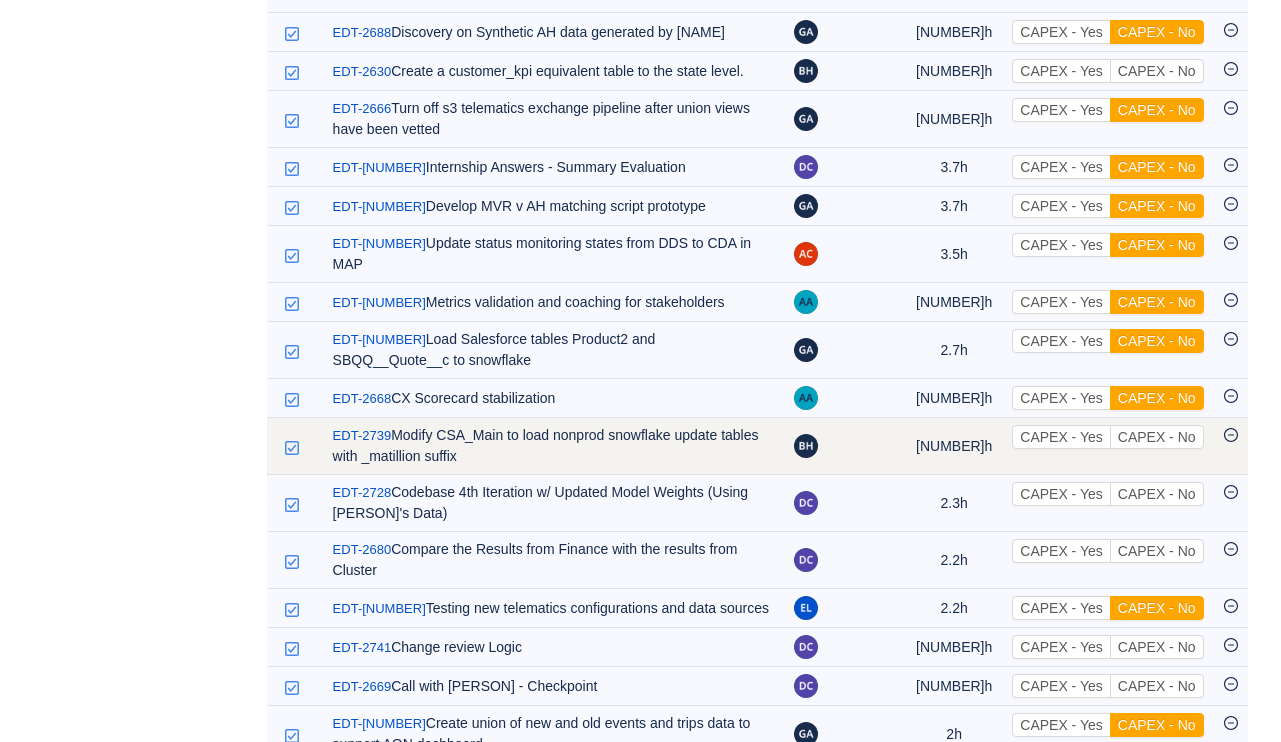 scroll, scrollTop: 1336, scrollLeft: 0, axis: vertical 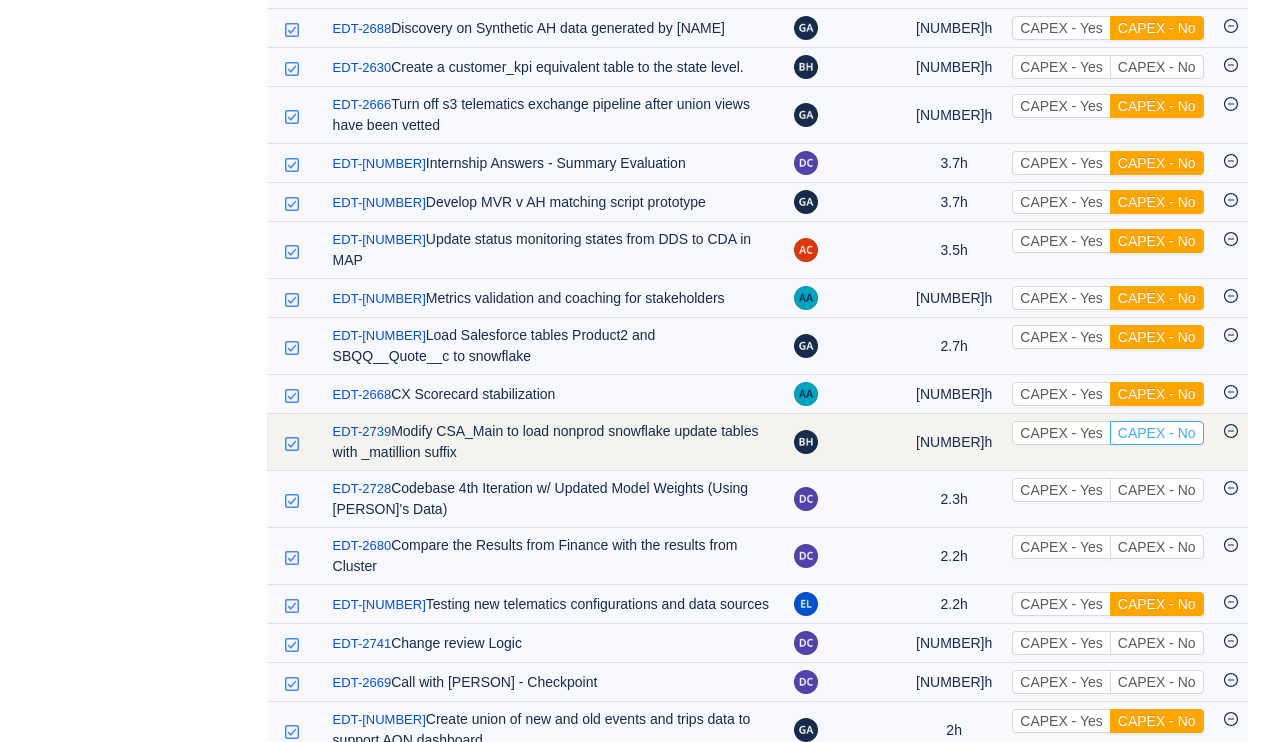 click on "CAPEX - No" at bounding box center (1157, 433) 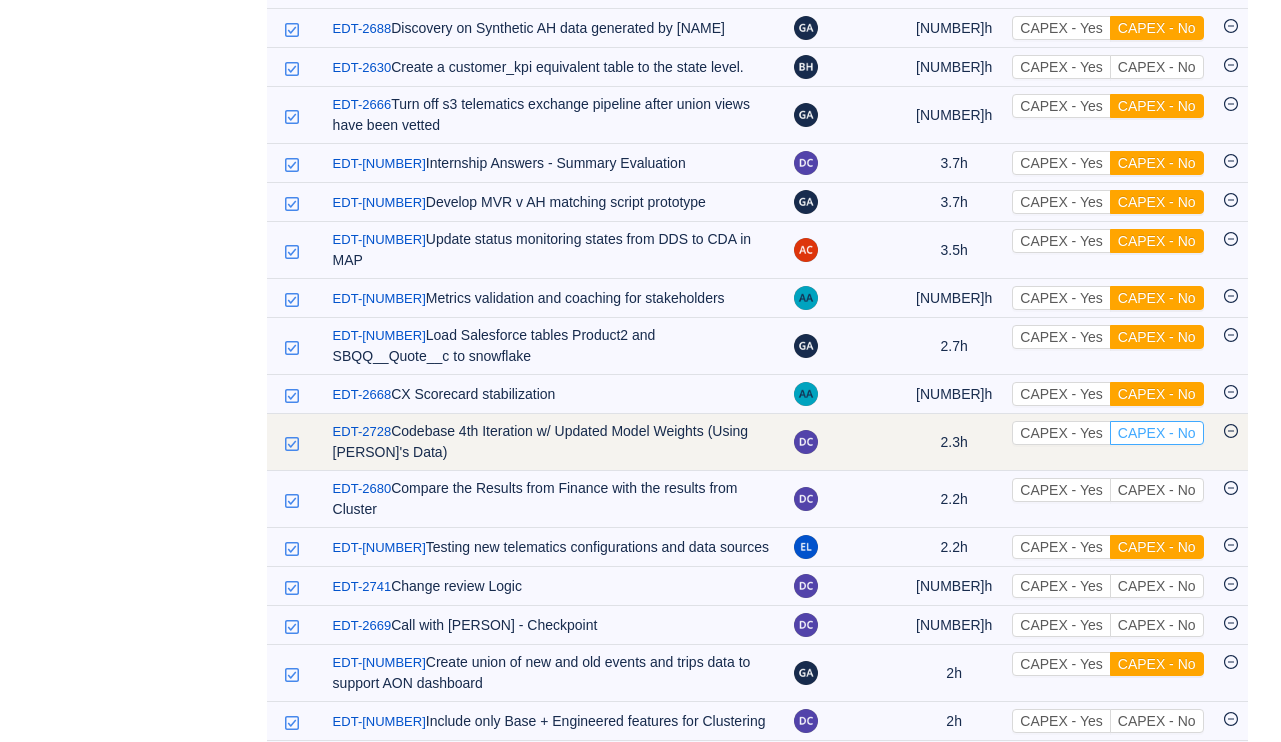drag, startPoint x: 1160, startPoint y: 363, endPoint x: 1079, endPoint y: 383, distance: 83.43261 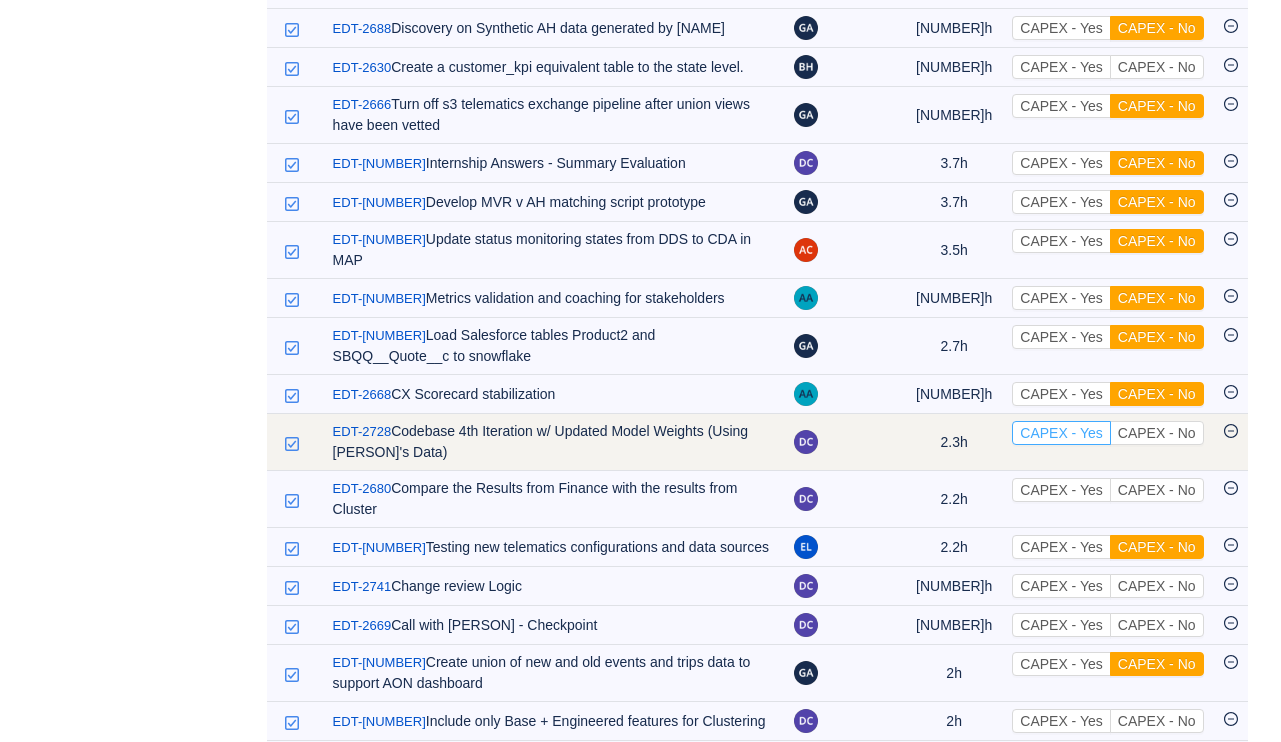 click on "CAPEX - Yes" at bounding box center (1061, 433) 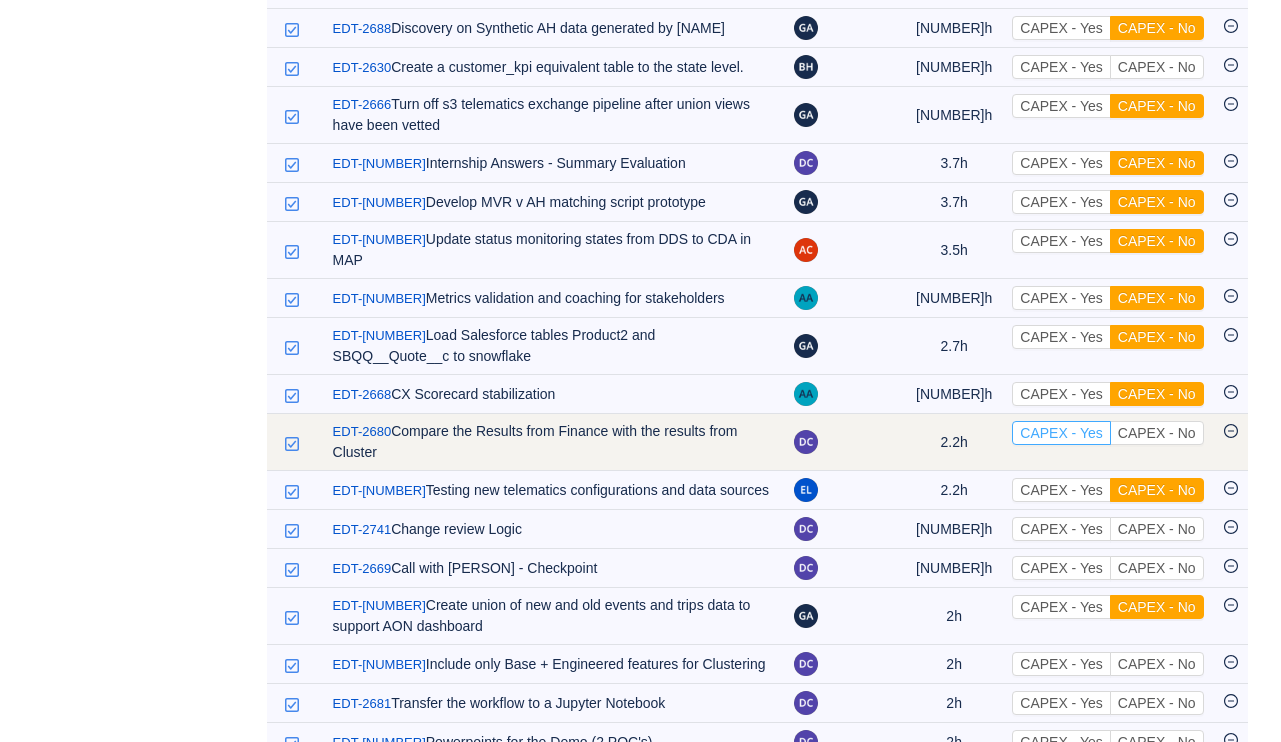 click on "CAPEX - Yes" at bounding box center (1061, 433) 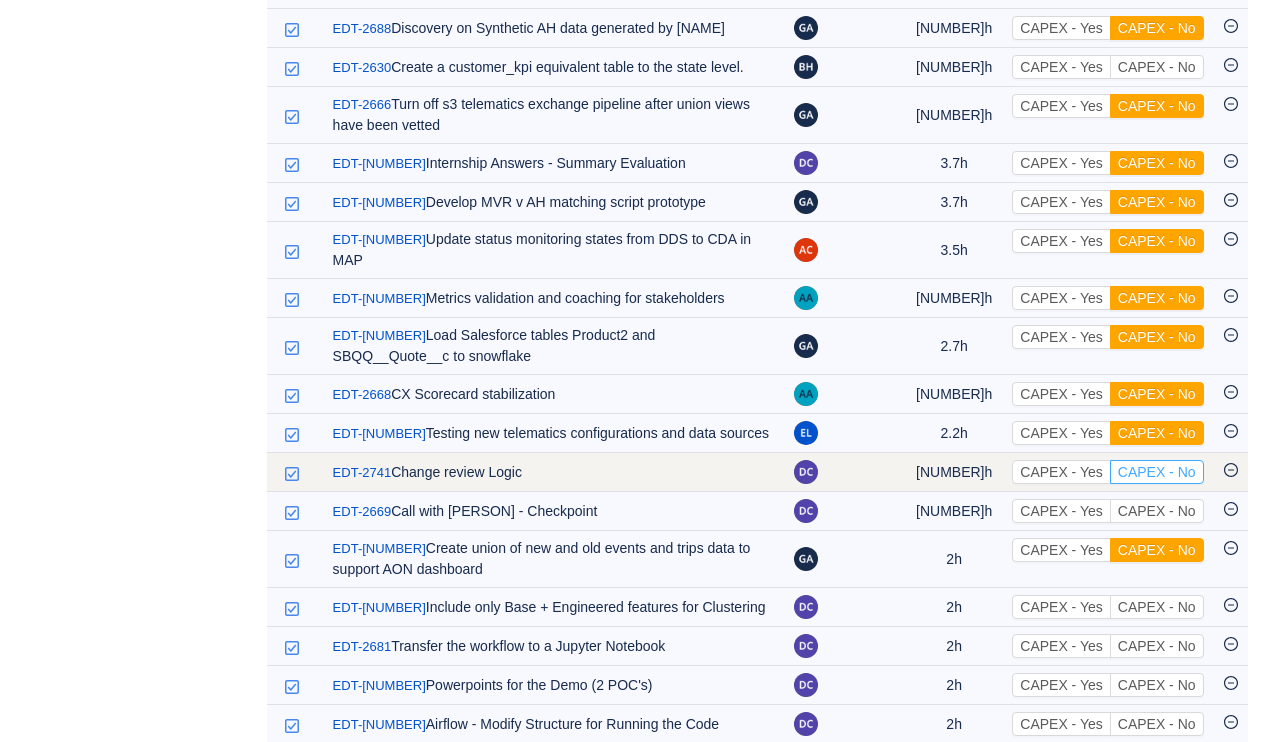click on "CAPEX - No" at bounding box center [1157, 472] 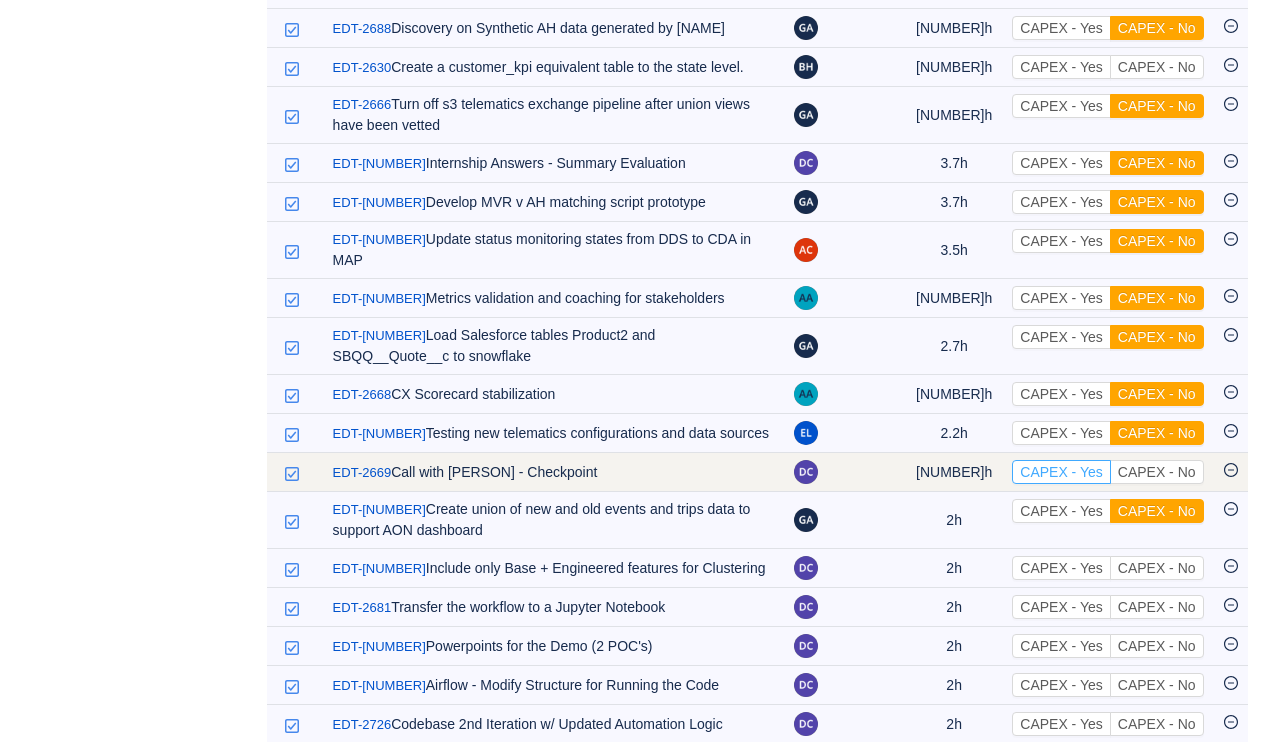 click on "CAPEX - Yes" at bounding box center [1061, 472] 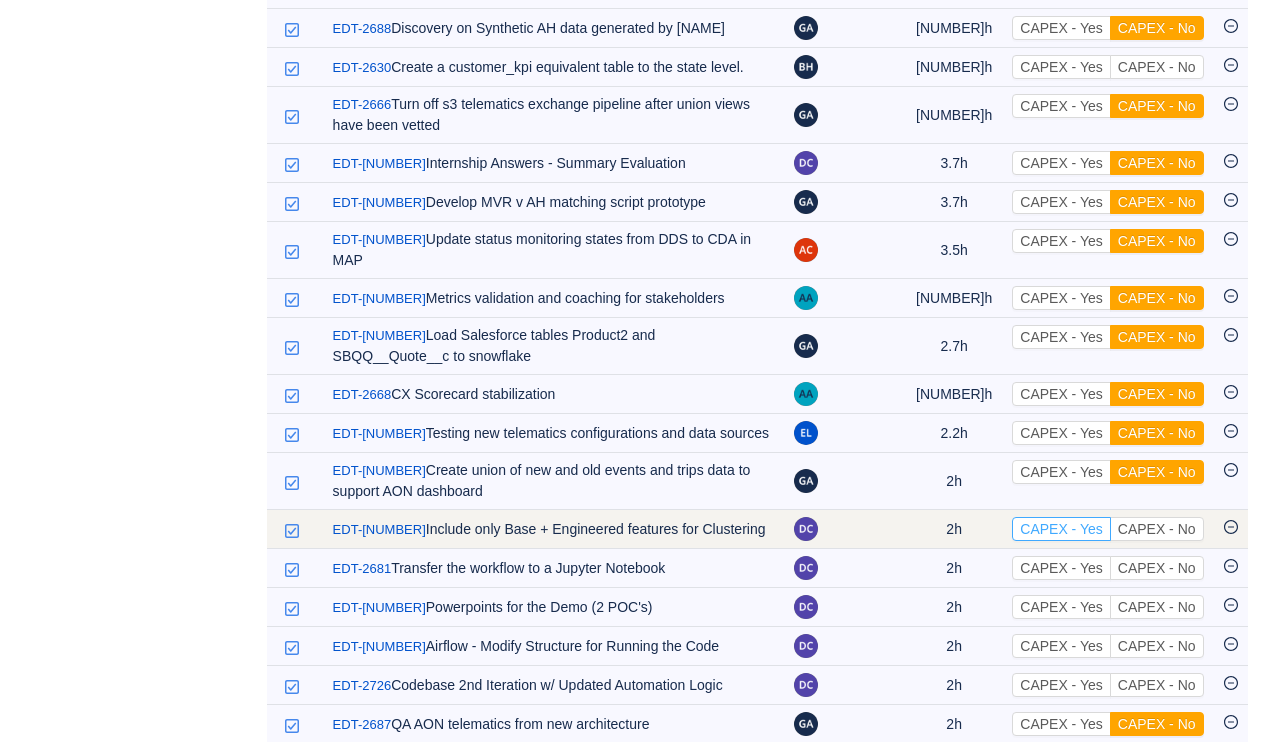 click on "CAPEX - Yes" at bounding box center (1061, 529) 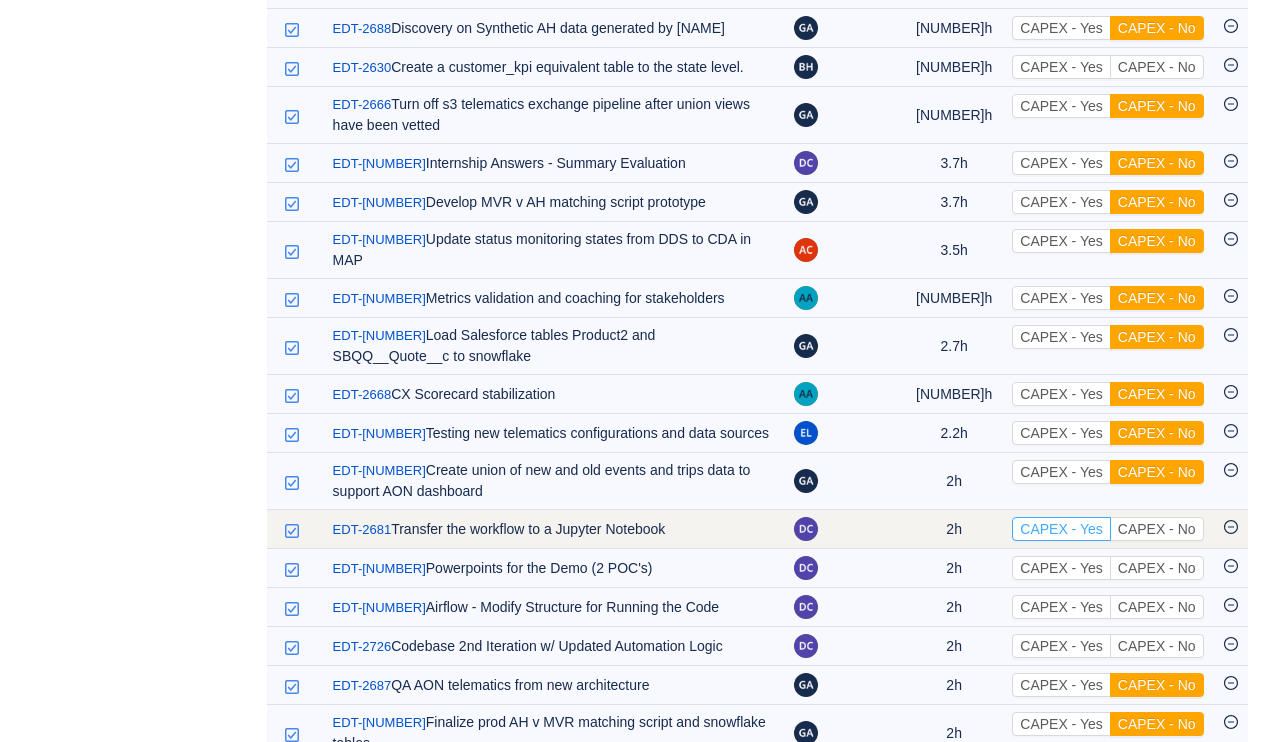 click on "CAPEX - Yes" at bounding box center (1061, 529) 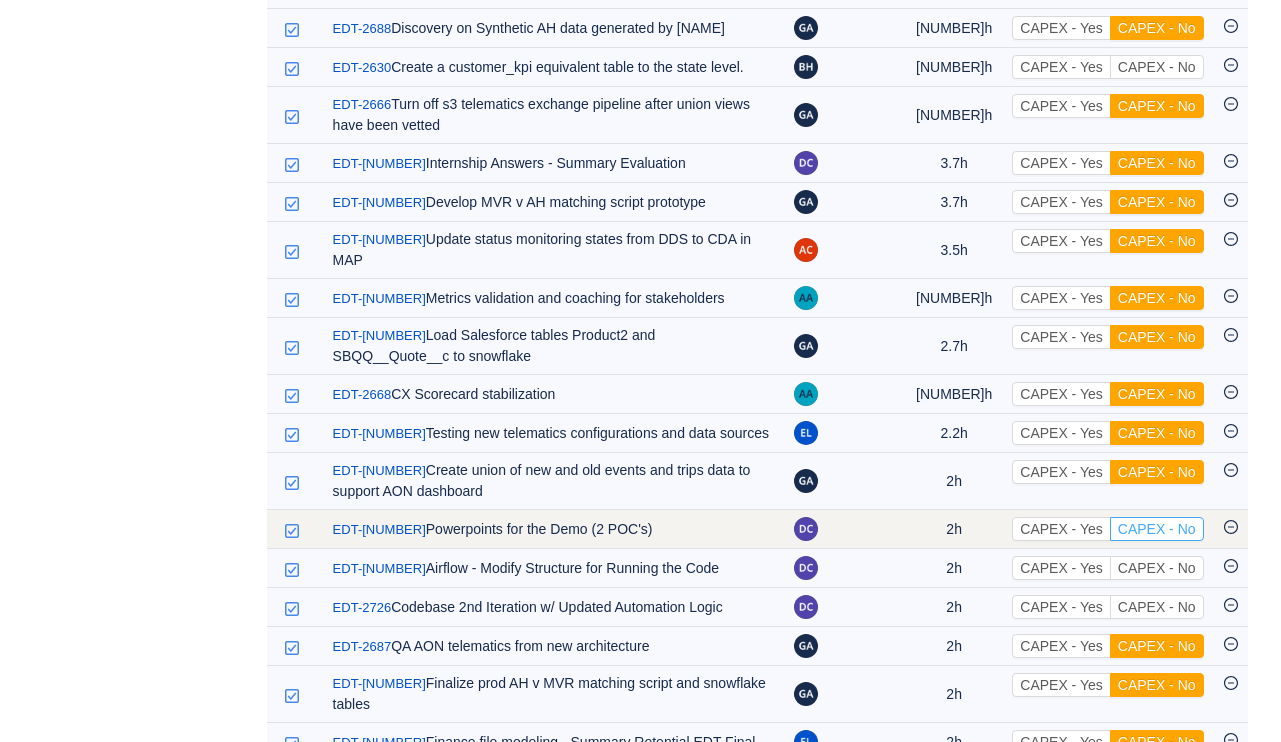 click on "CAPEX - No" at bounding box center [1157, 529] 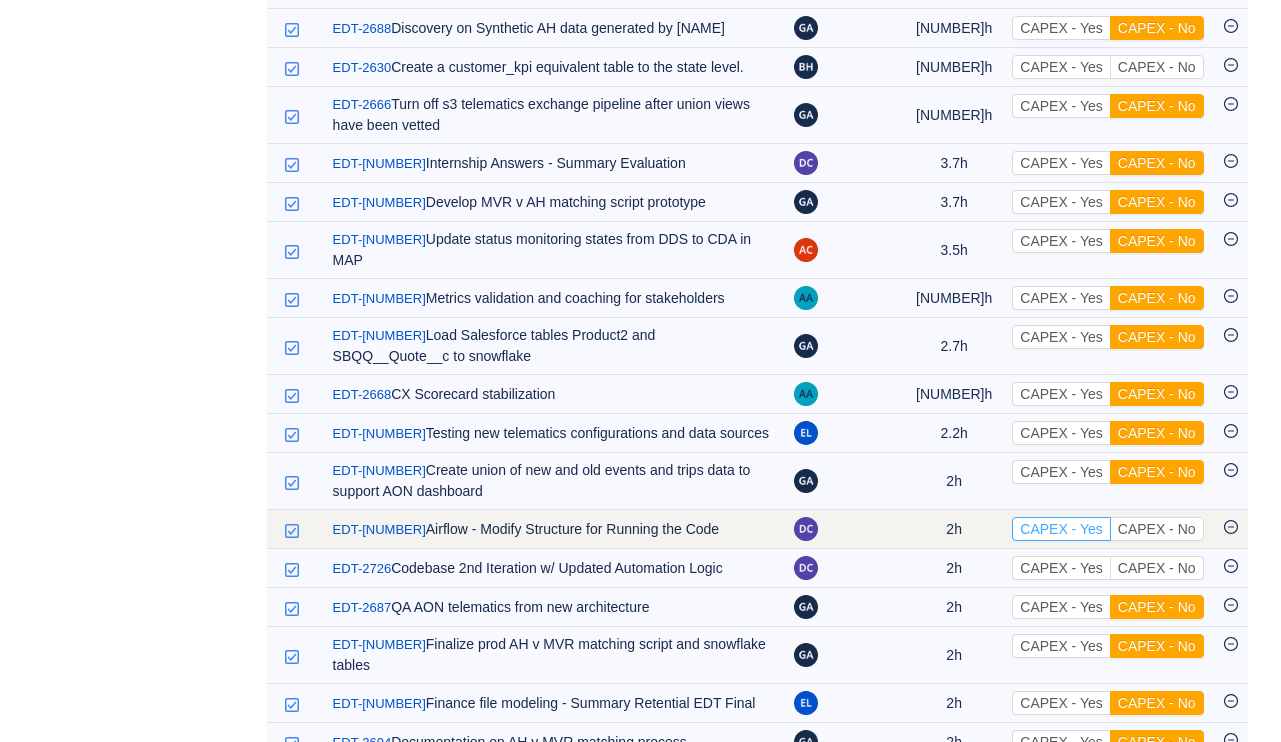 click on "CAPEX - Yes" at bounding box center [1061, 529] 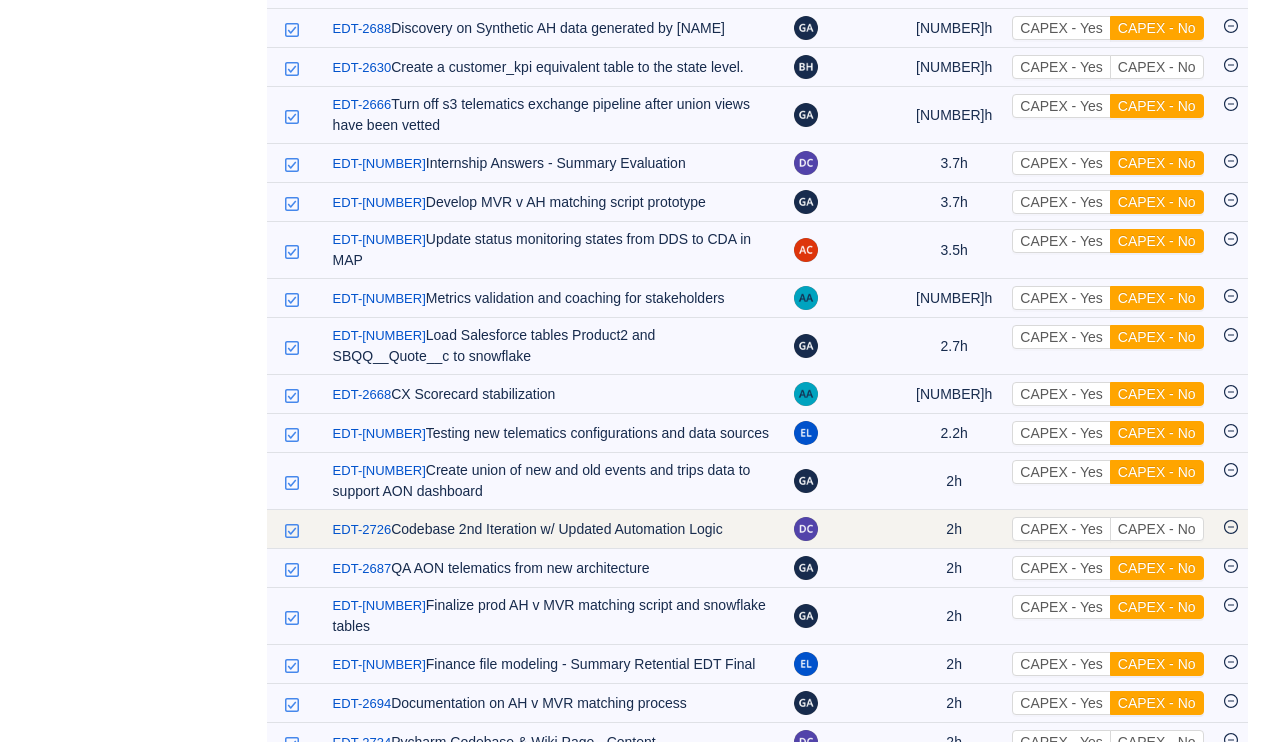 click on "CAPEX - Yes CAPEX - No Out of scope" at bounding box center (1107, 529) 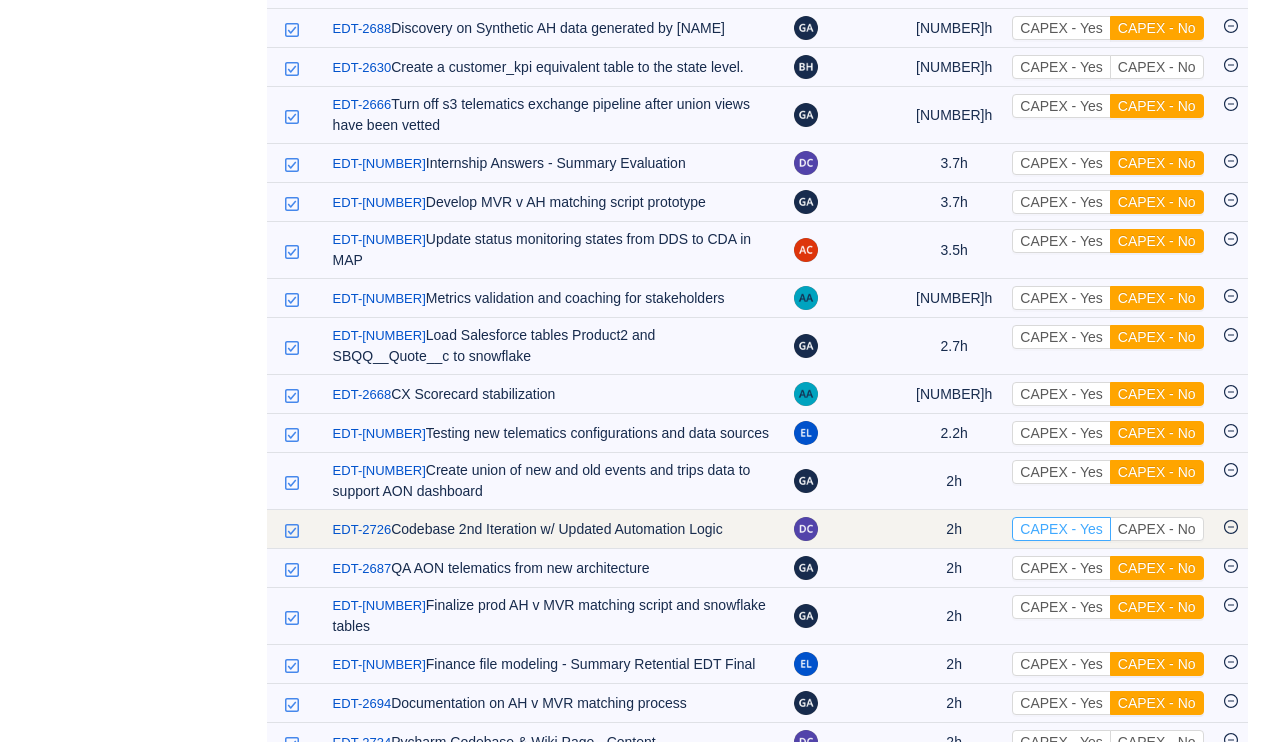 click on "CAPEX - Yes" at bounding box center [1061, 529] 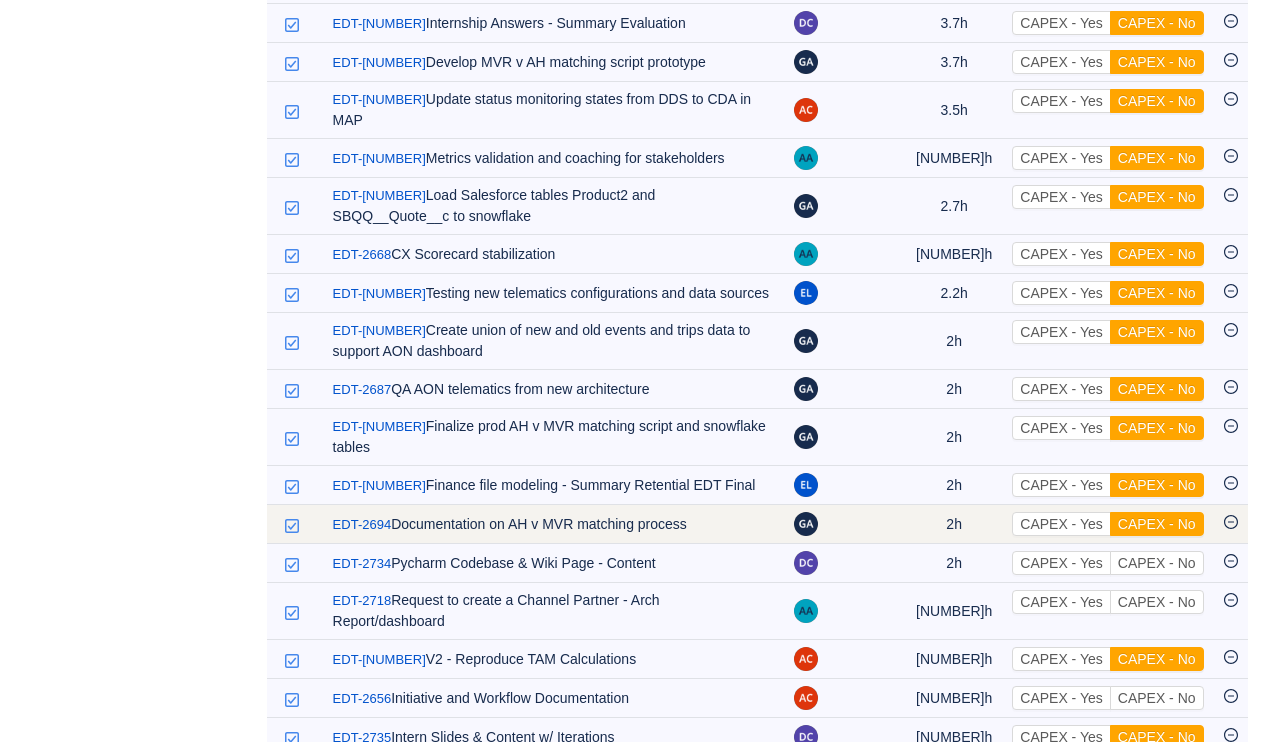 scroll, scrollTop: 1487, scrollLeft: 0, axis: vertical 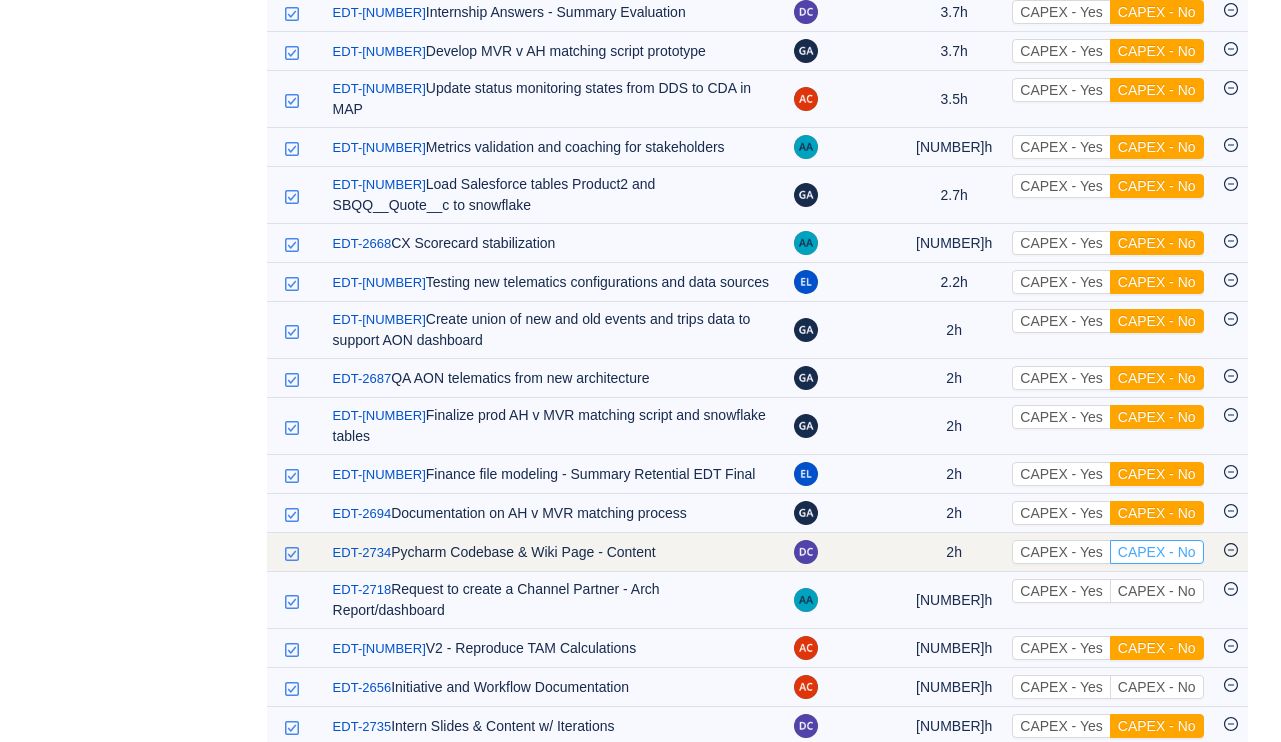 click on "CAPEX - No" at bounding box center (1157, 552) 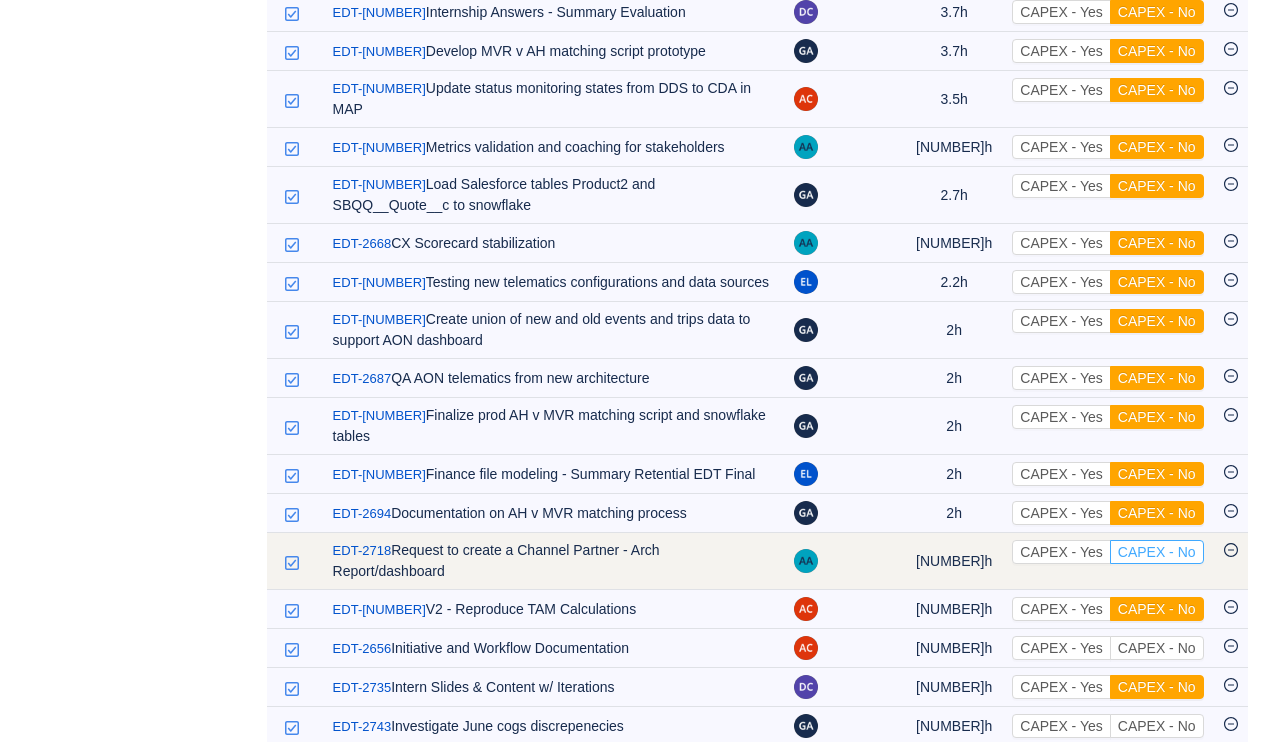 click on "CAPEX - No" at bounding box center (1157, 552) 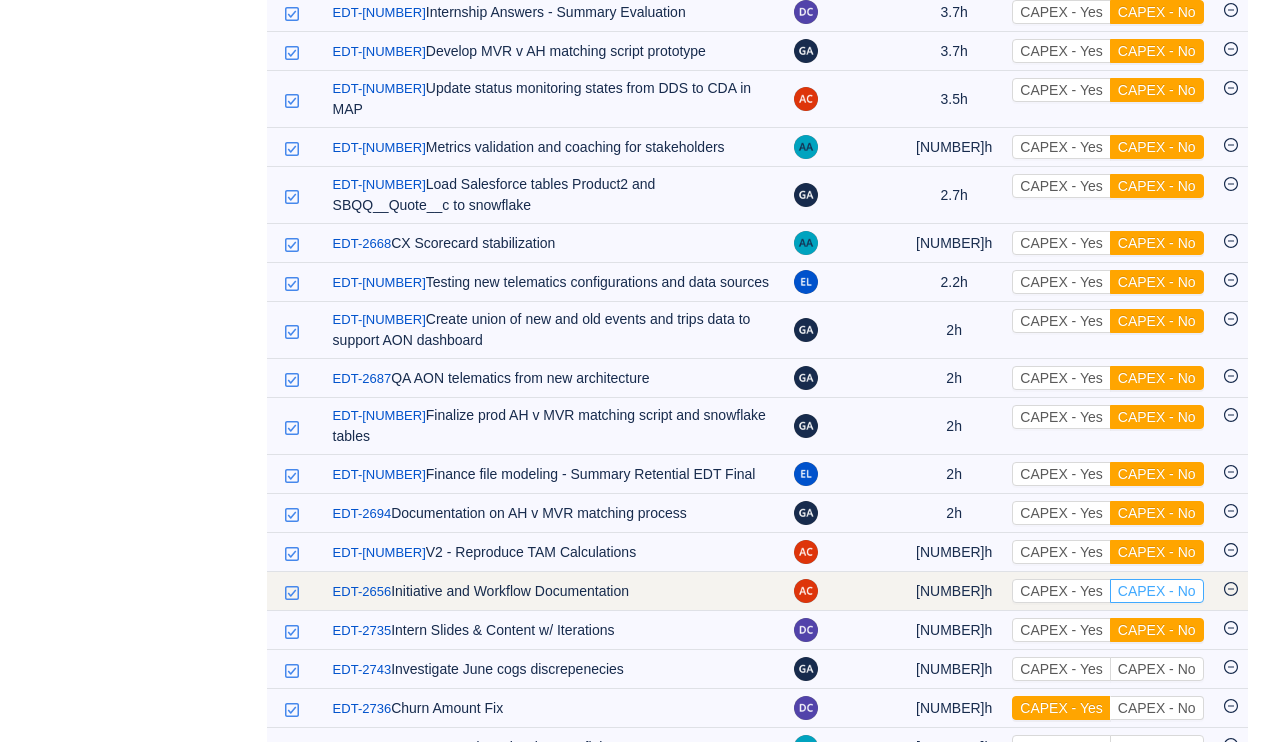 click on "CAPEX - No" at bounding box center [1157, 591] 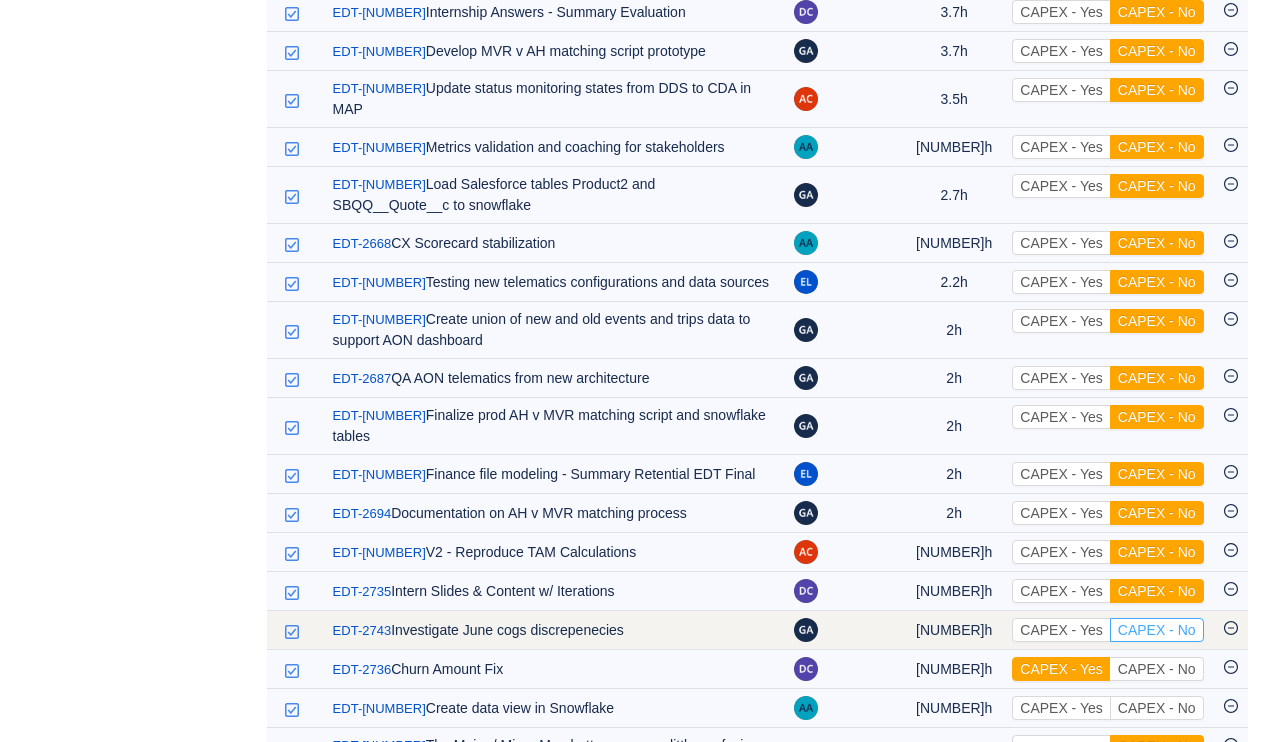 click on "CAPEX - No" at bounding box center [1157, 630] 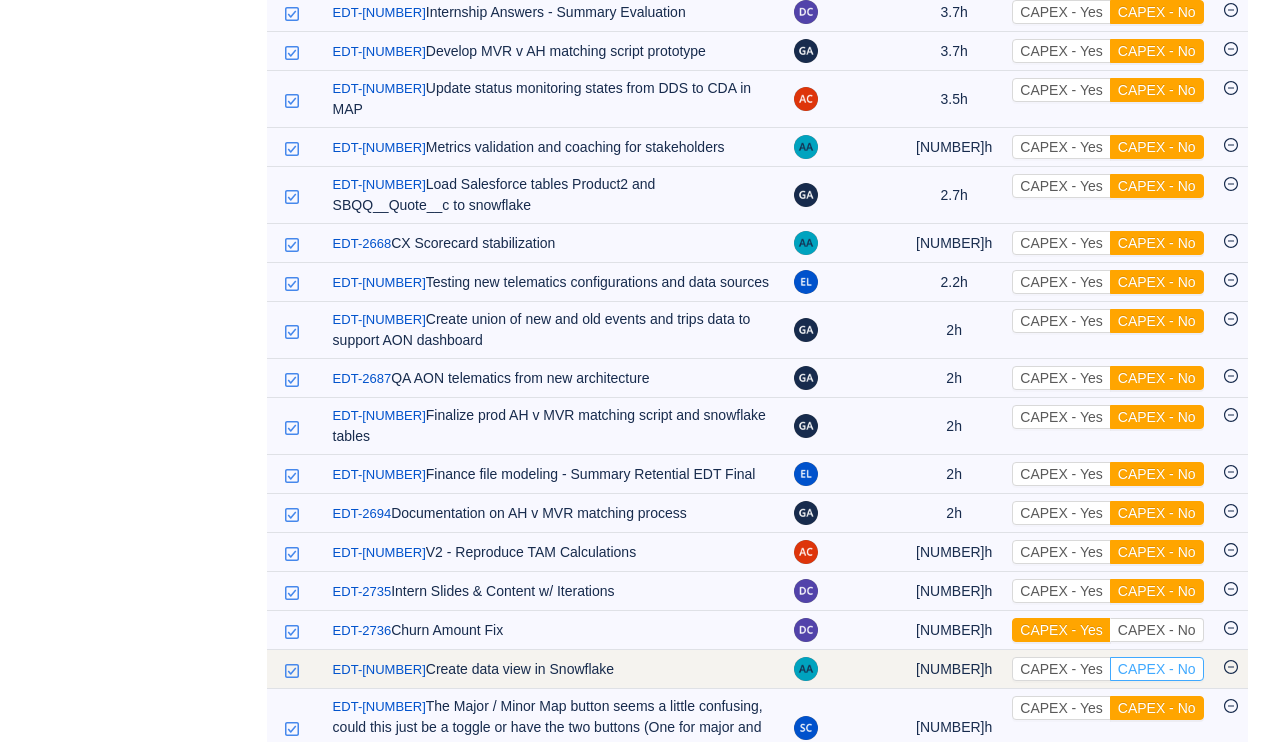 click on "CAPEX - No" at bounding box center (1157, 669) 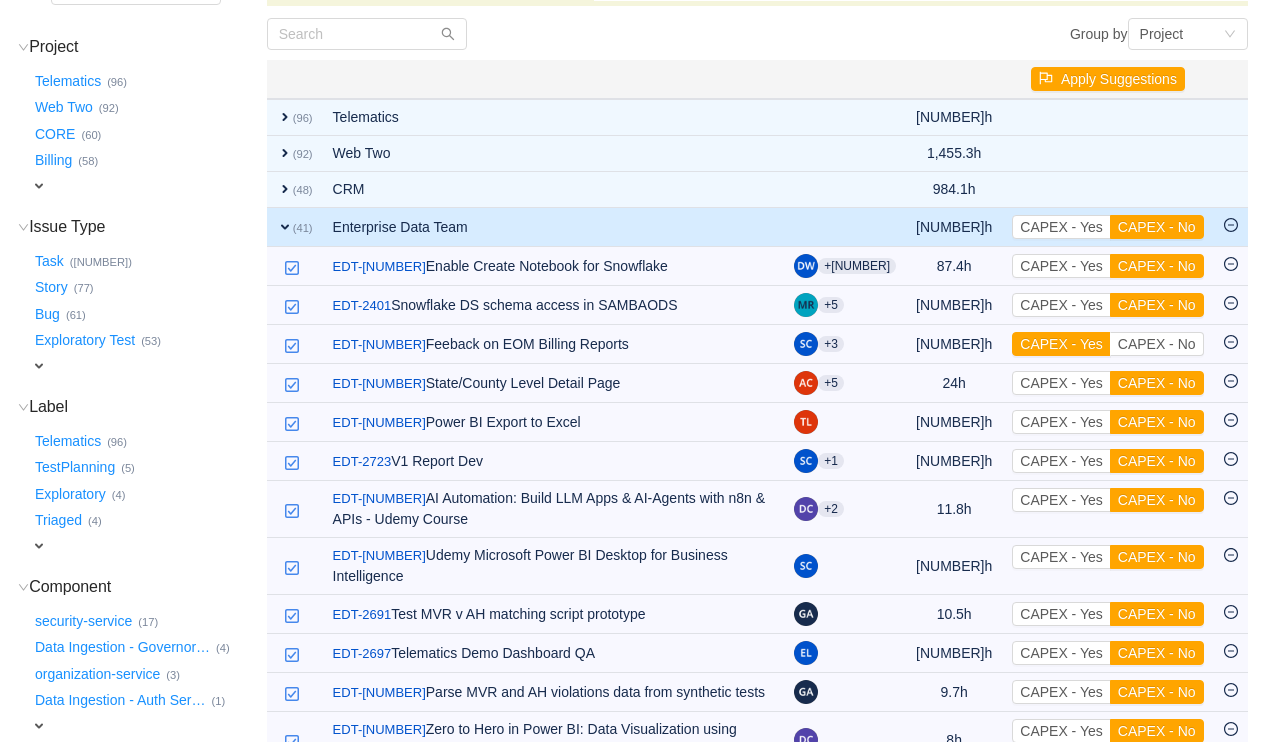 scroll, scrollTop: 220, scrollLeft: 0, axis: vertical 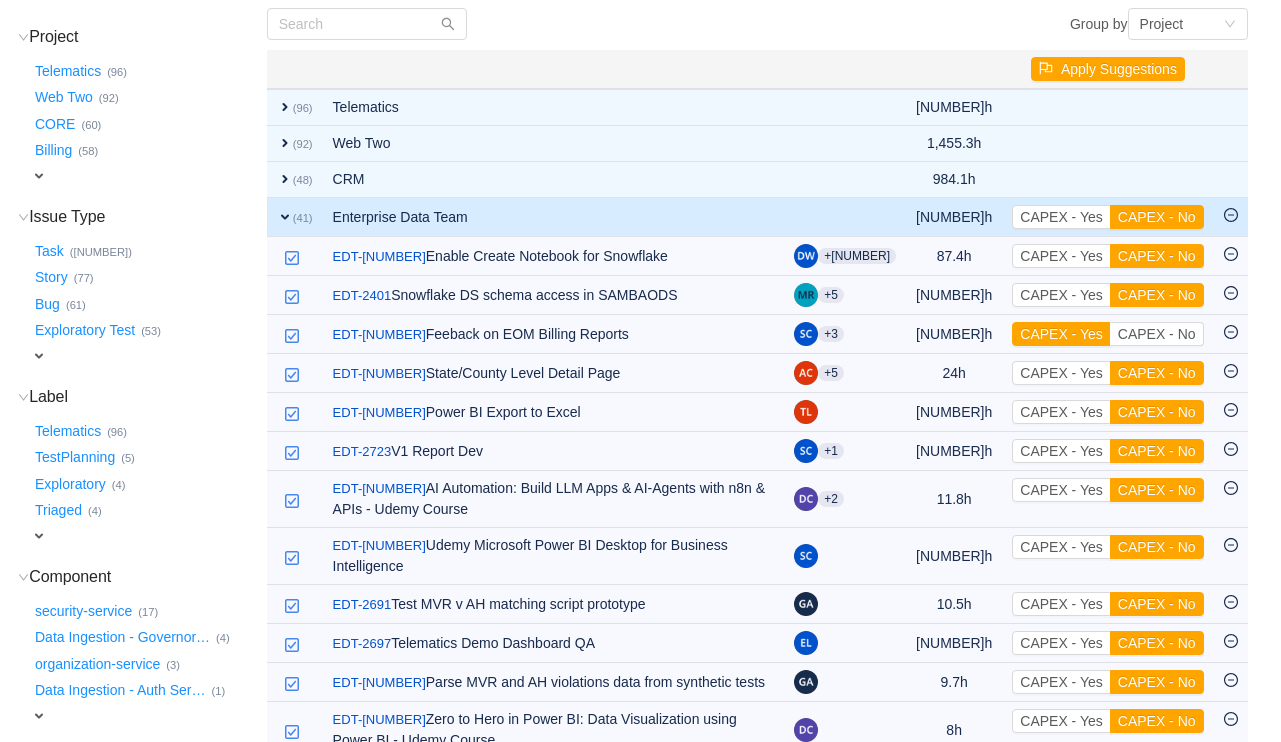 drag, startPoint x: 1159, startPoint y: 579, endPoint x: 278, endPoint y: 213, distance: 954.00055 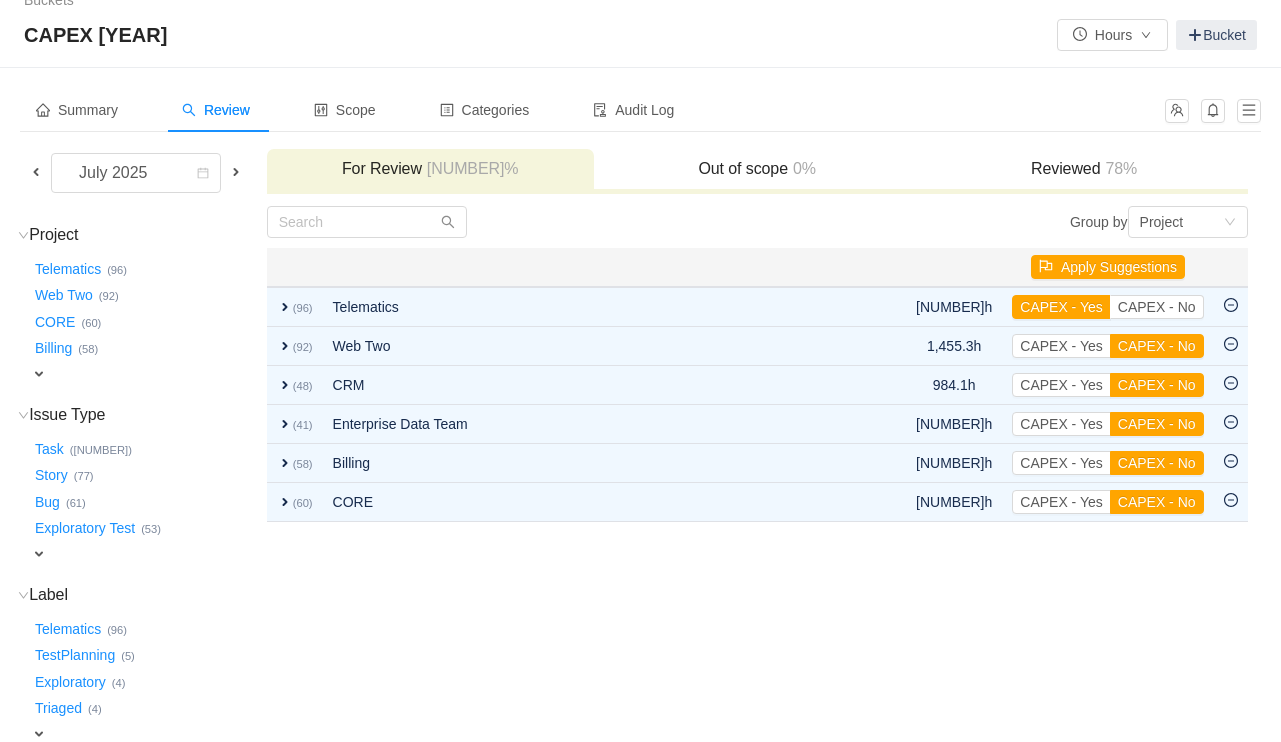 scroll, scrollTop: 20, scrollLeft: 0, axis: vertical 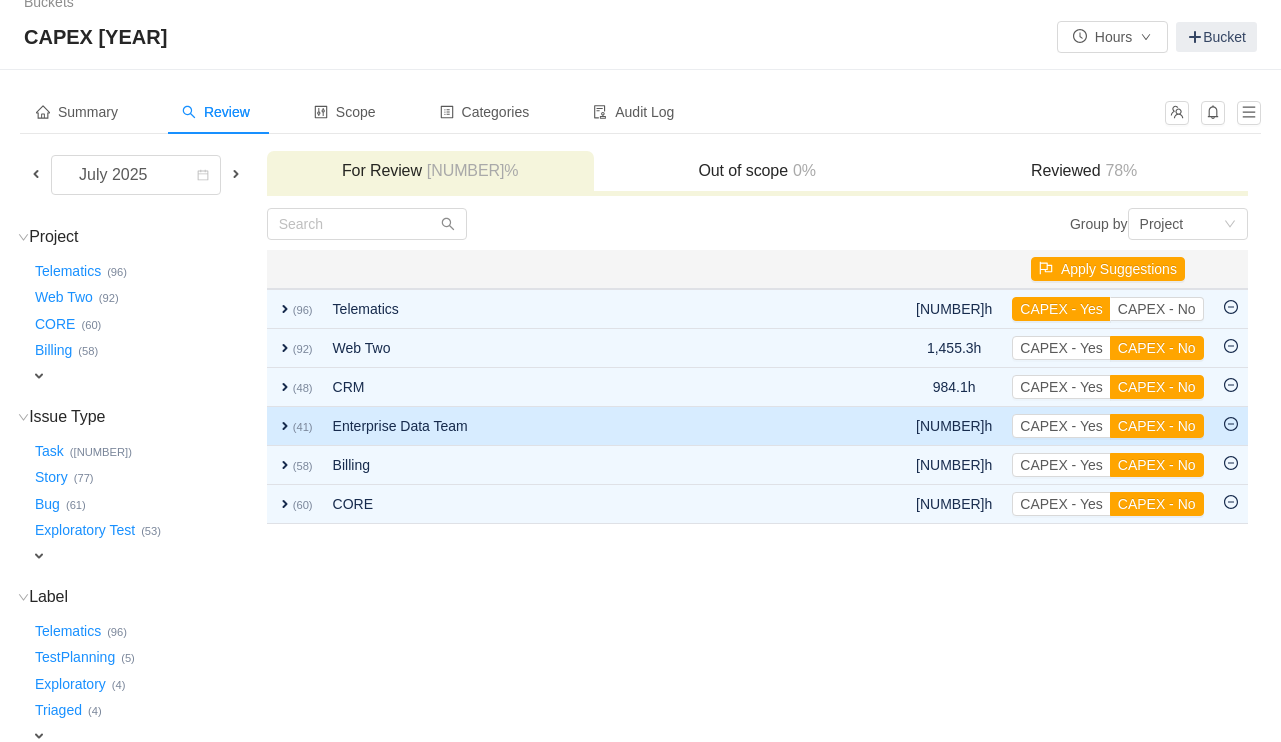 click on "expand (41)" at bounding box center [295, 426] 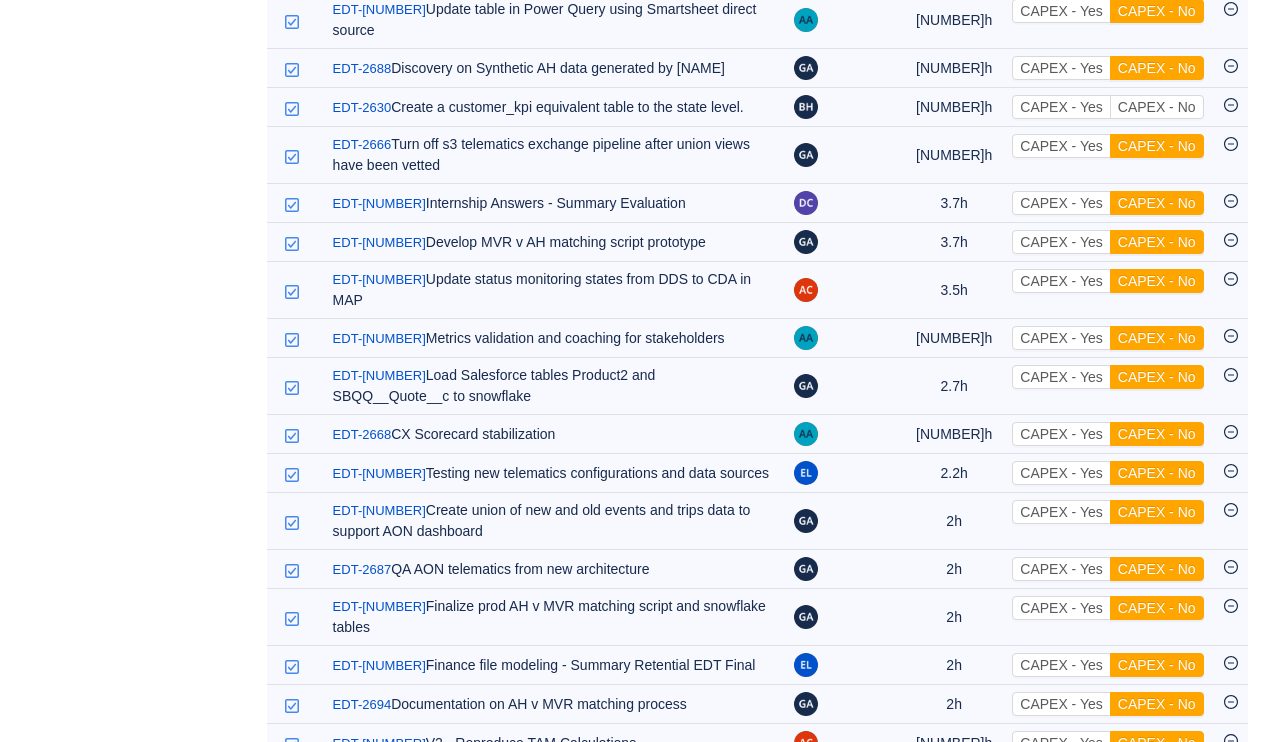scroll, scrollTop: 1303, scrollLeft: 0, axis: vertical 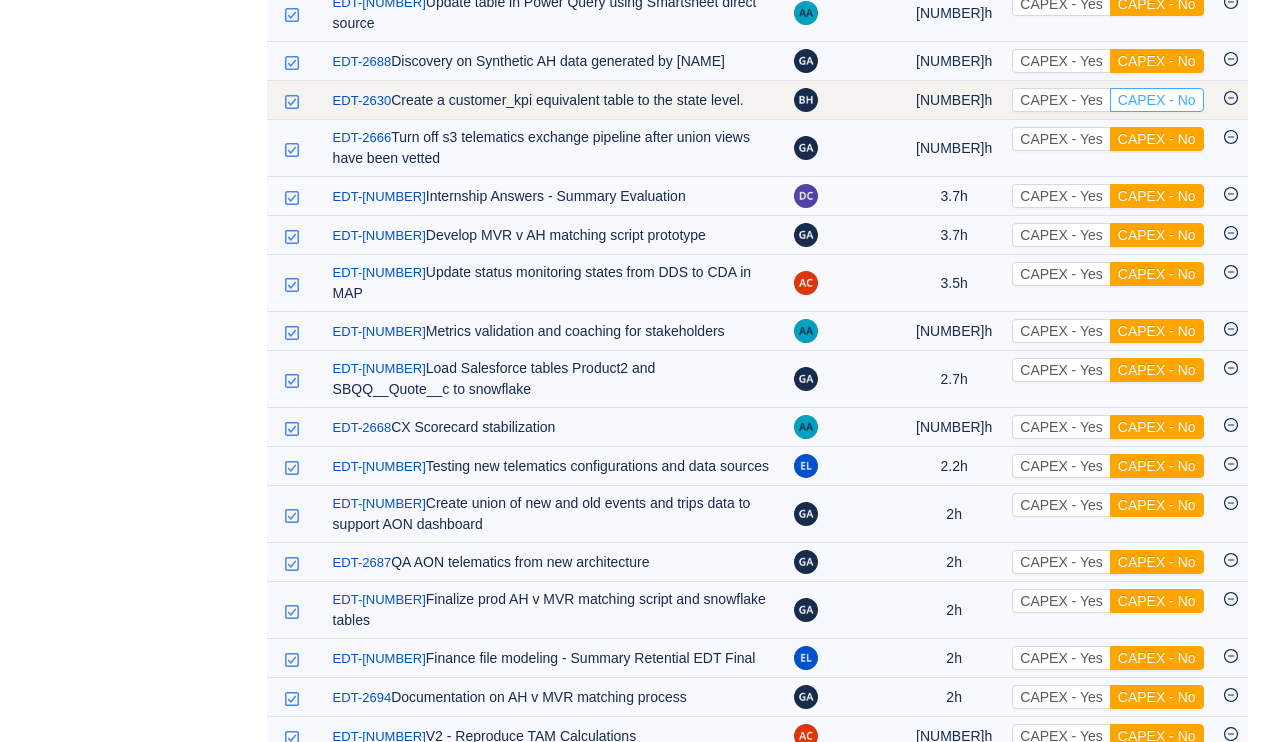 click on "CAPEX - No" at bounding box center [1157, 100] 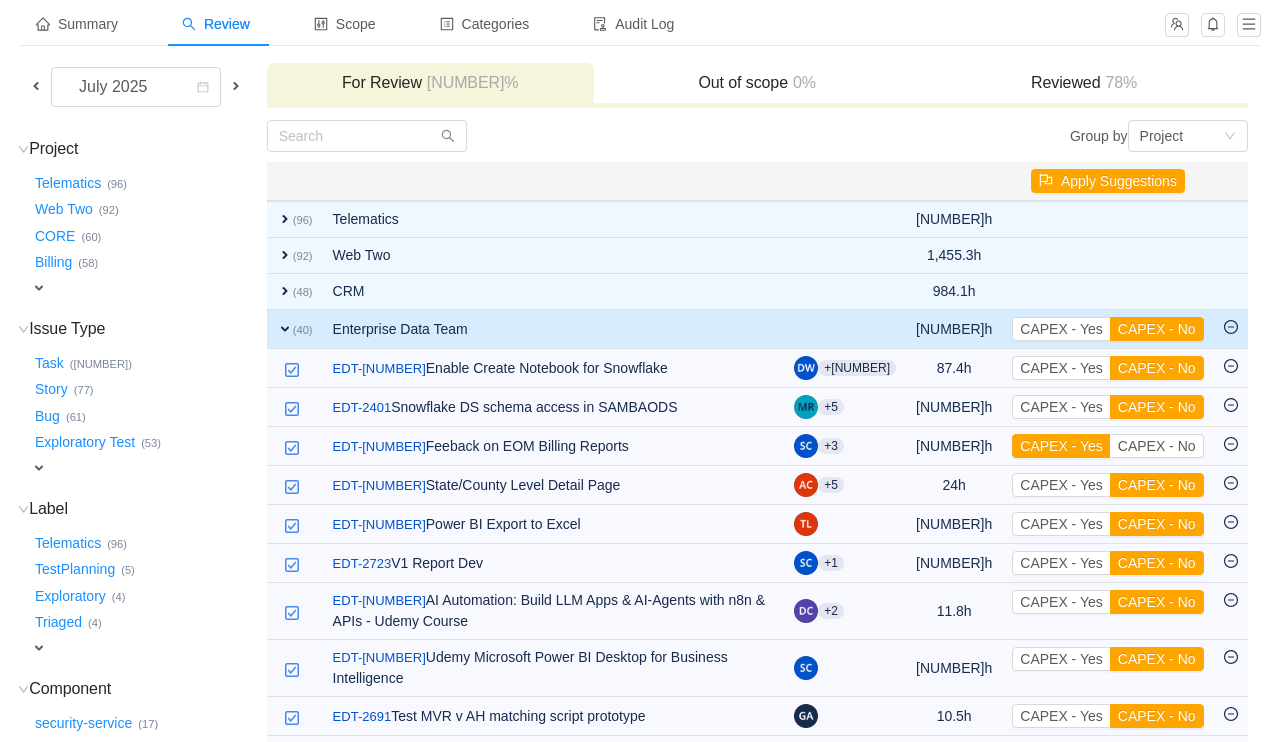 scroll, scrollTop: 108, scrollLeft: 0, axis: vertical 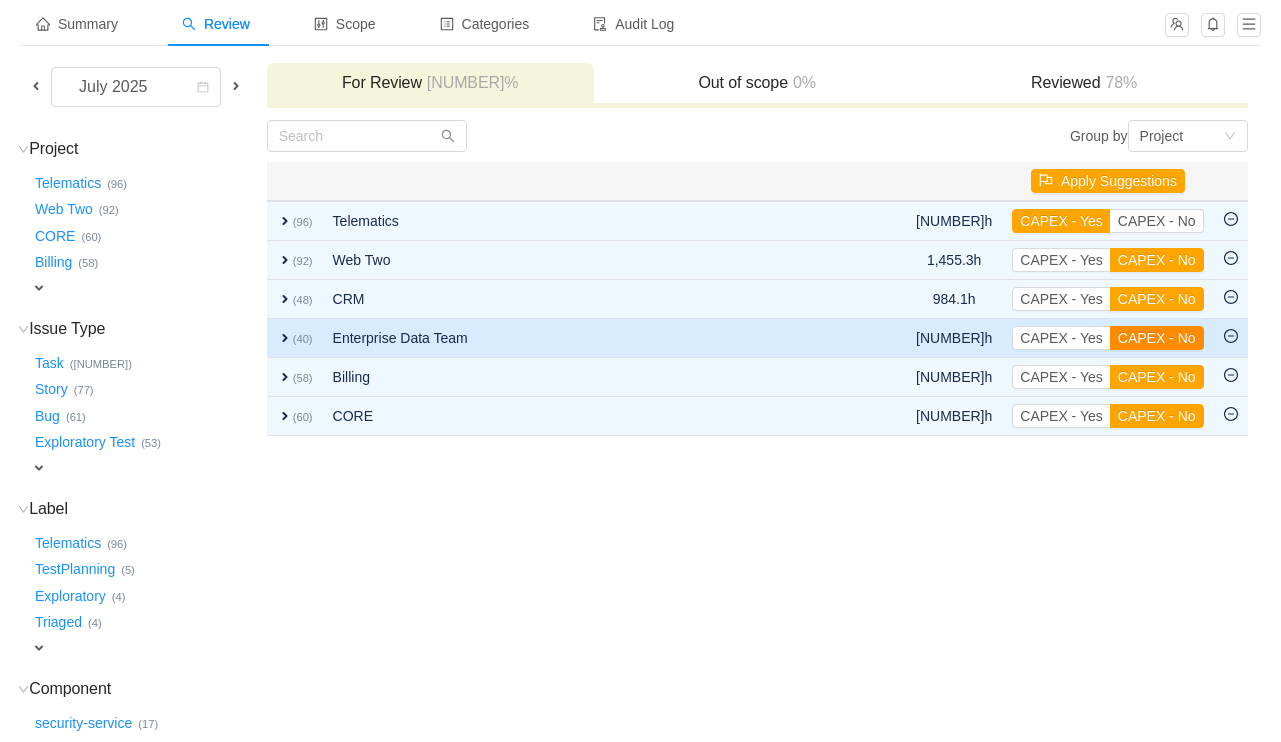 click on "CAPEX - No" at bounding box center (1157, 338) 